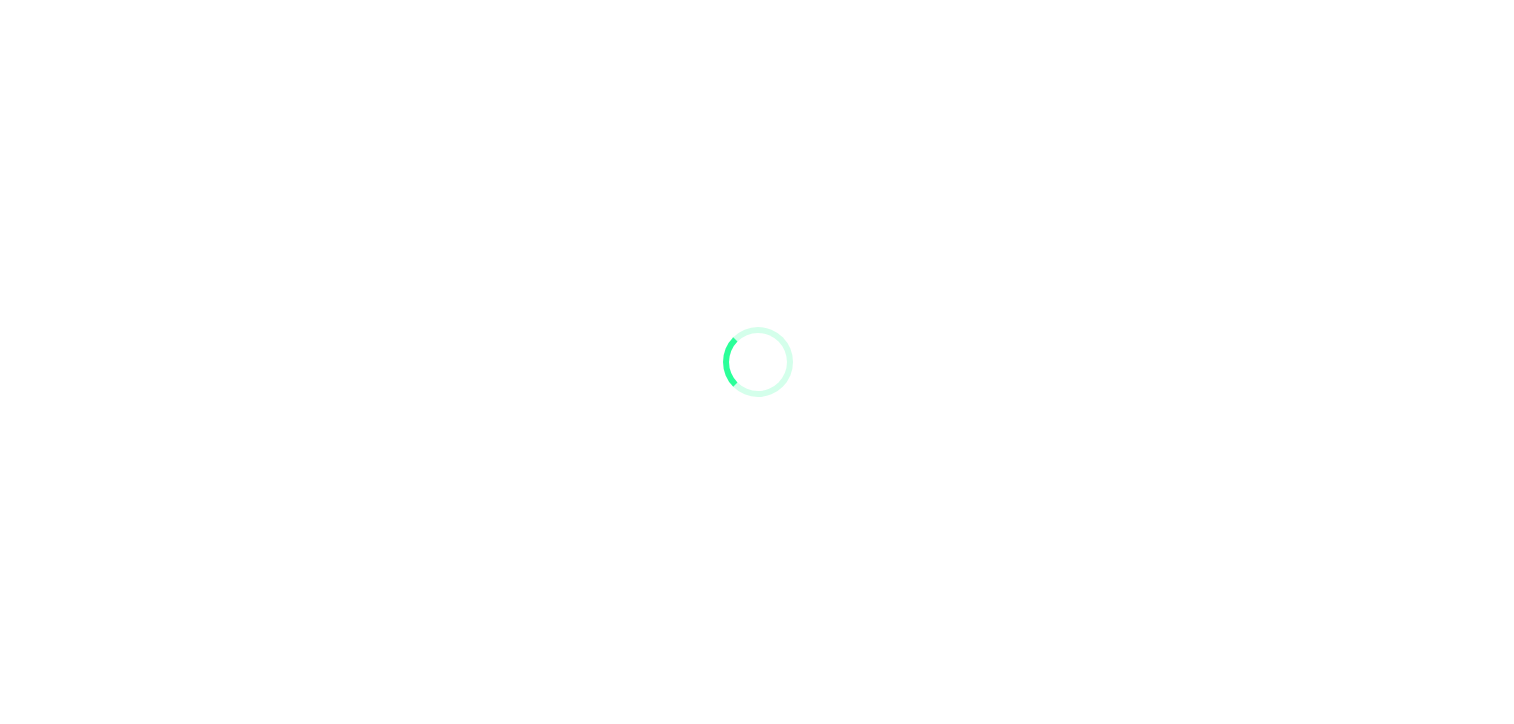 scroll, scrollTop: 0, scrollLeft: 0, axis: both 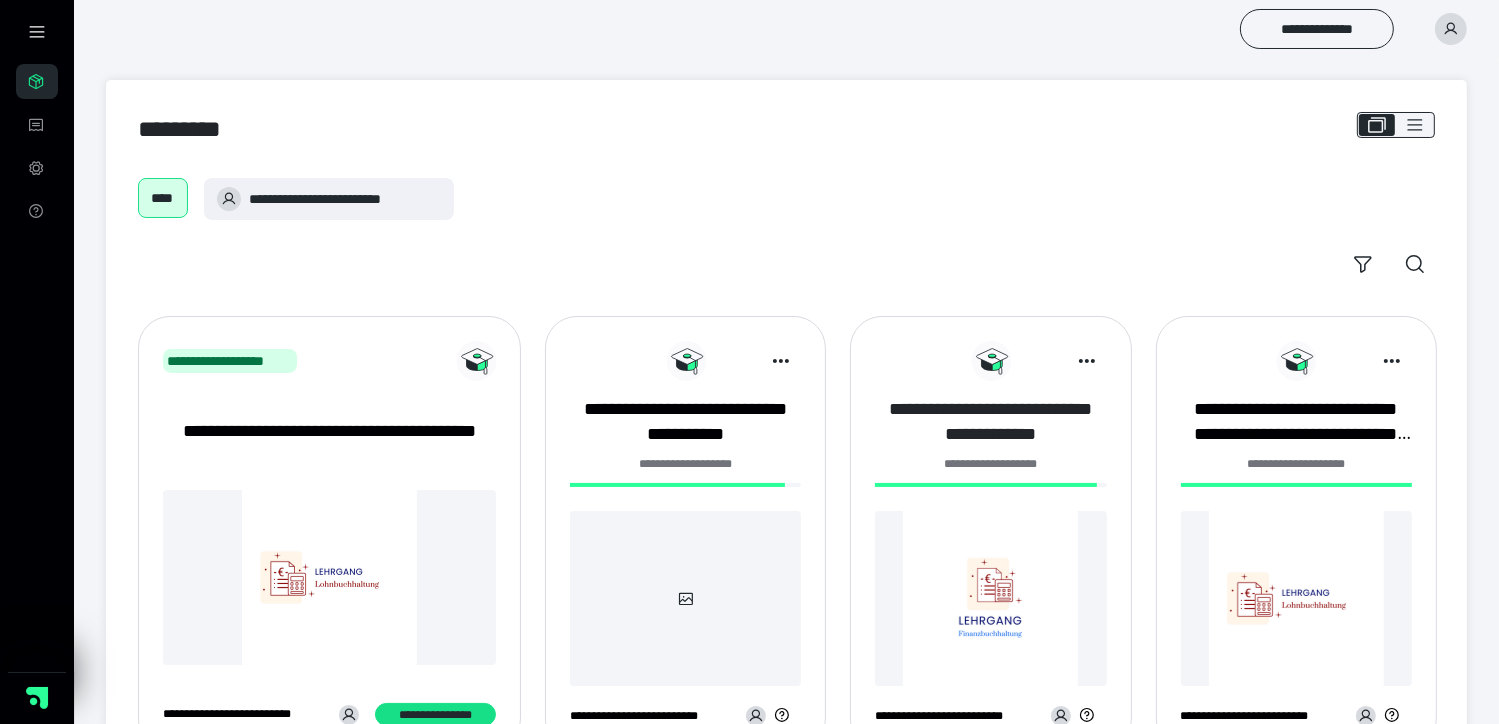 click on "**********" at bounding box center (990, 422) 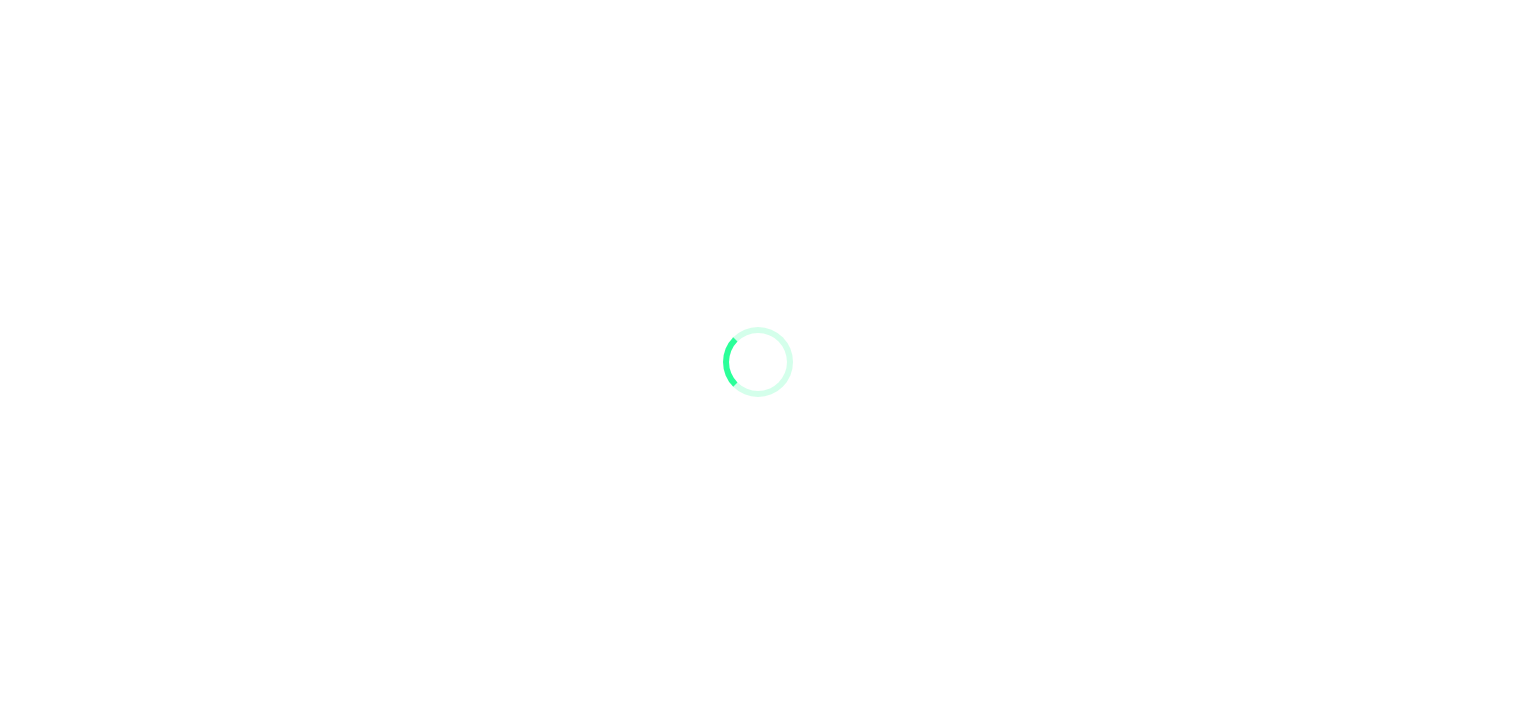 scroll, scrollTop: 0, scrollLeft: 0, axis: both 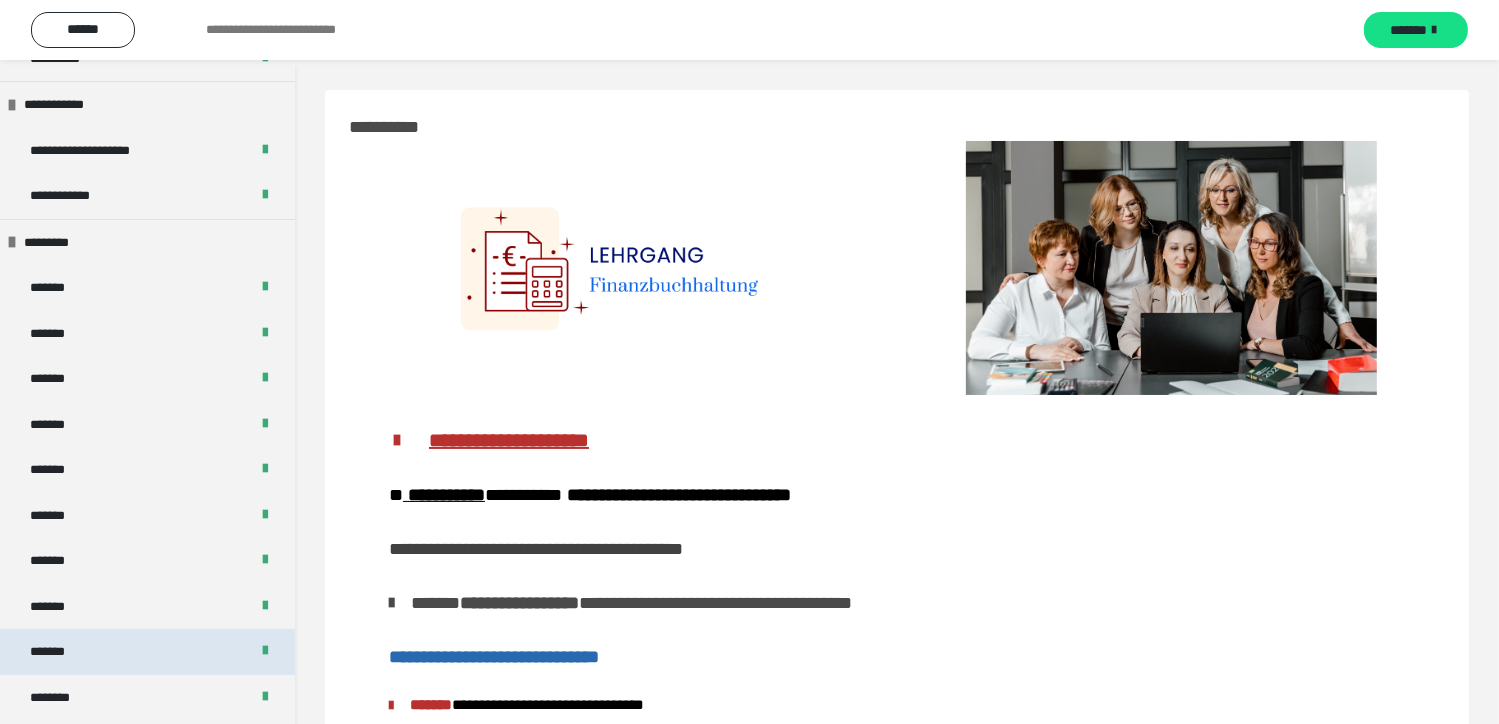 click on "*******" at bounding box center (147, 652) 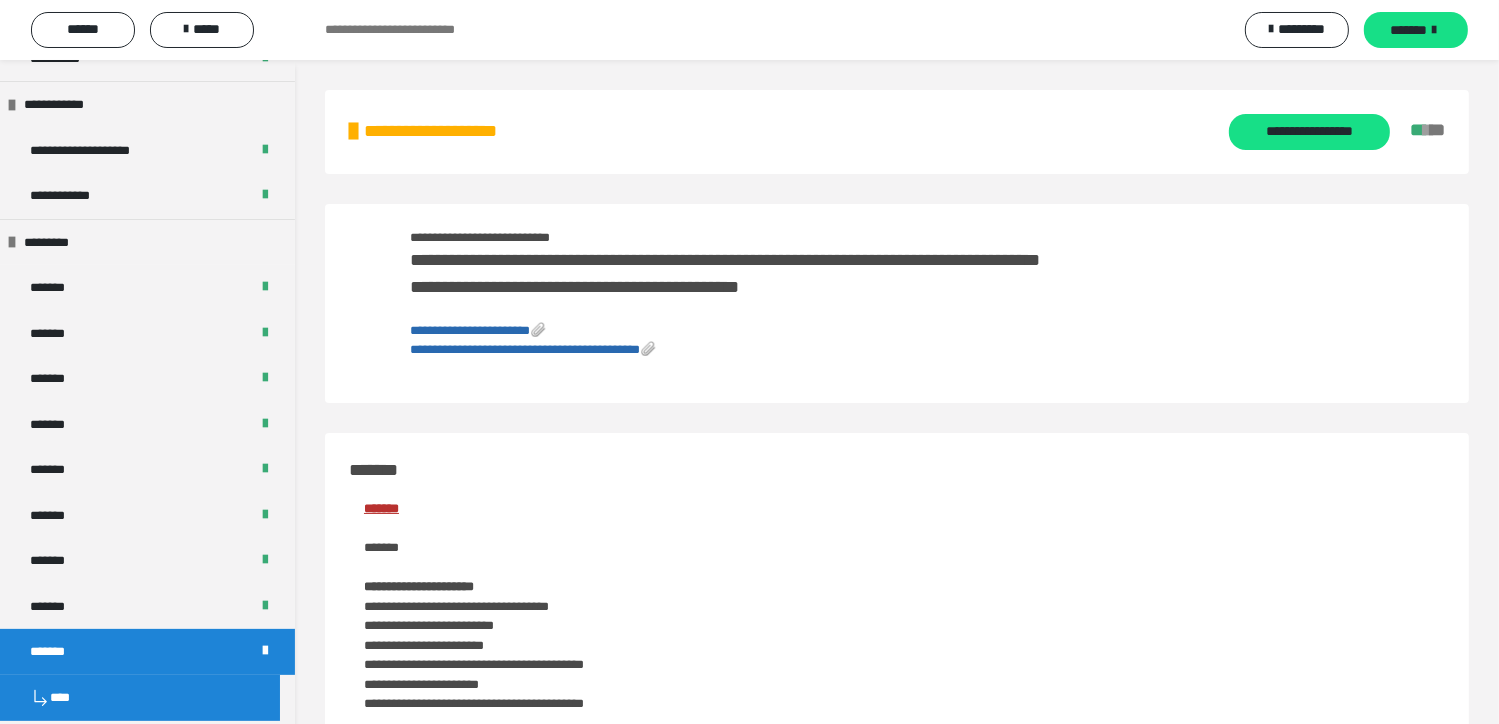 click on "**********" at bounding box center [533, 349] 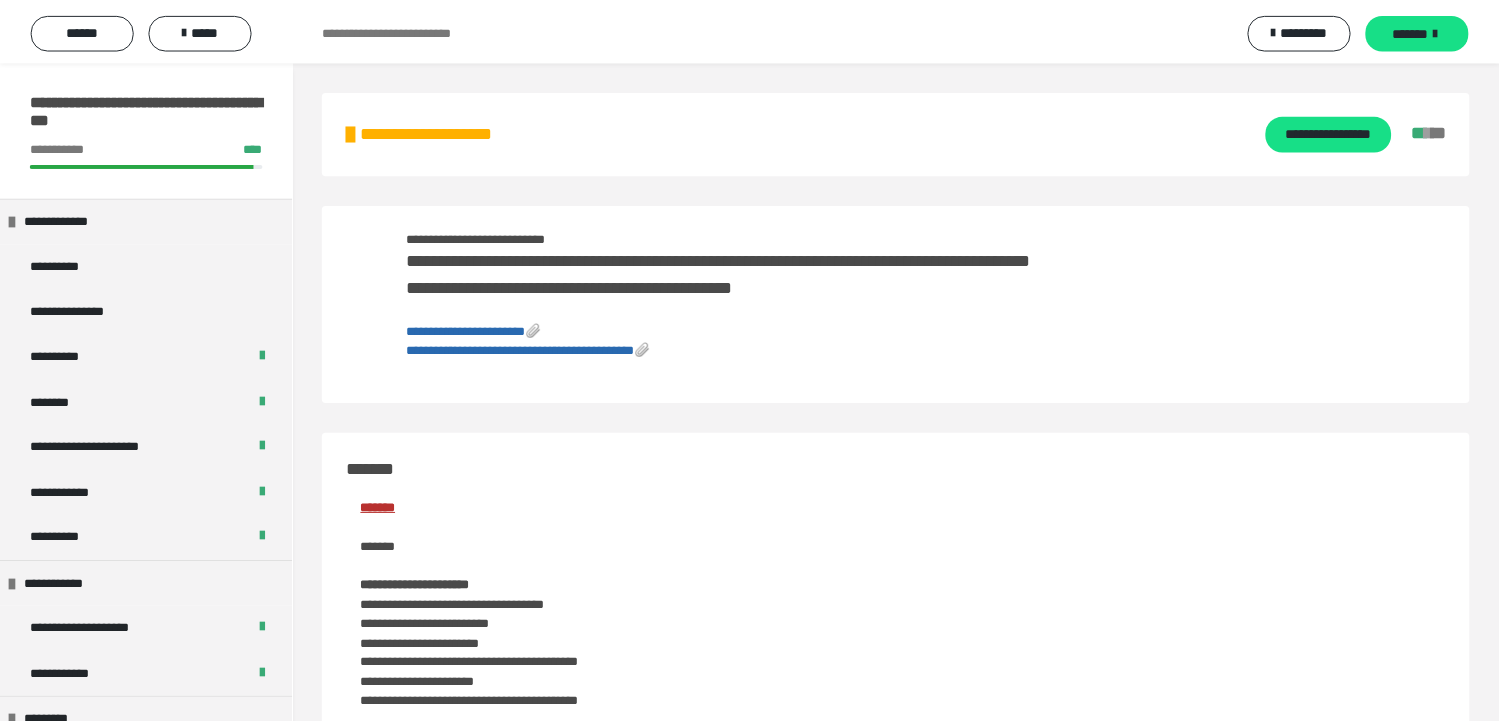 scroll, scrollTop: 0, scrollLeft: 0, axis: both 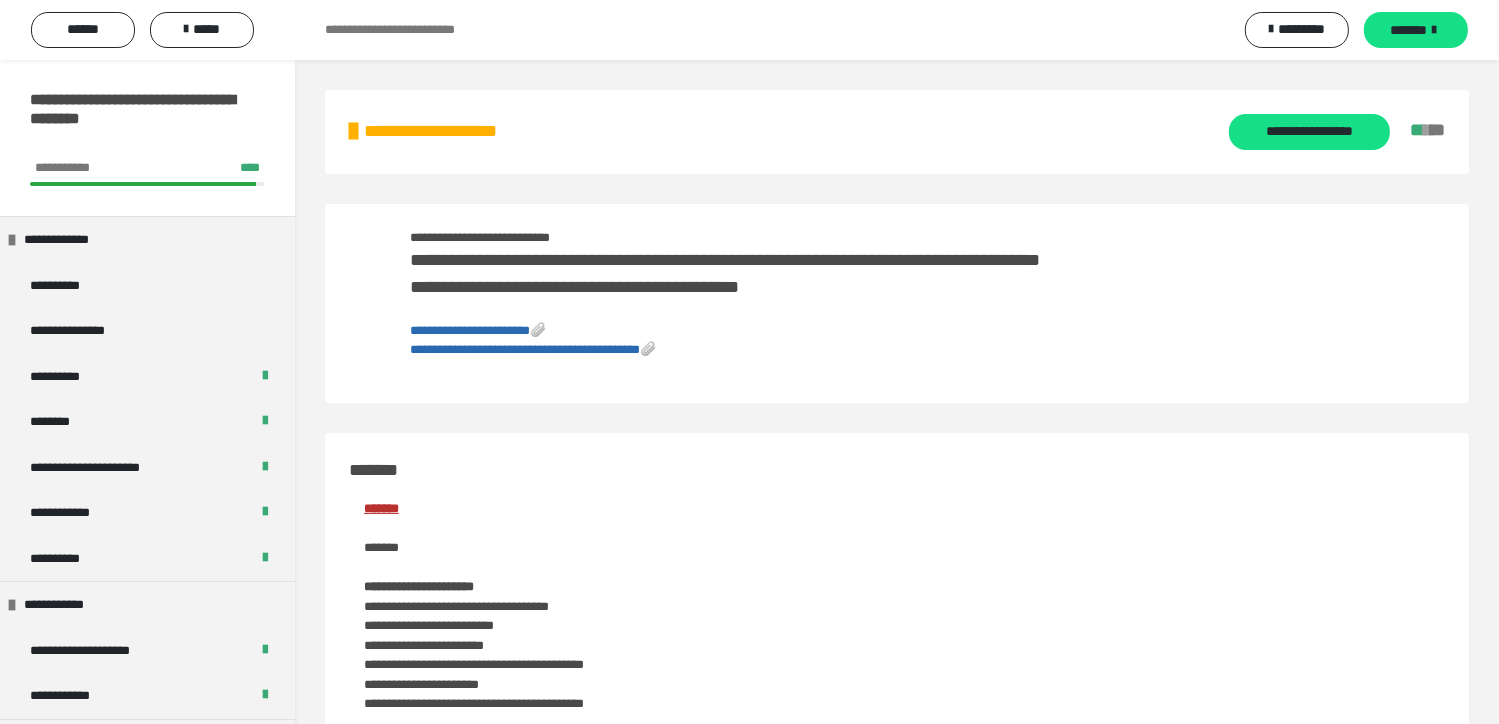 click on "**********" at bounding box center (470, 330) 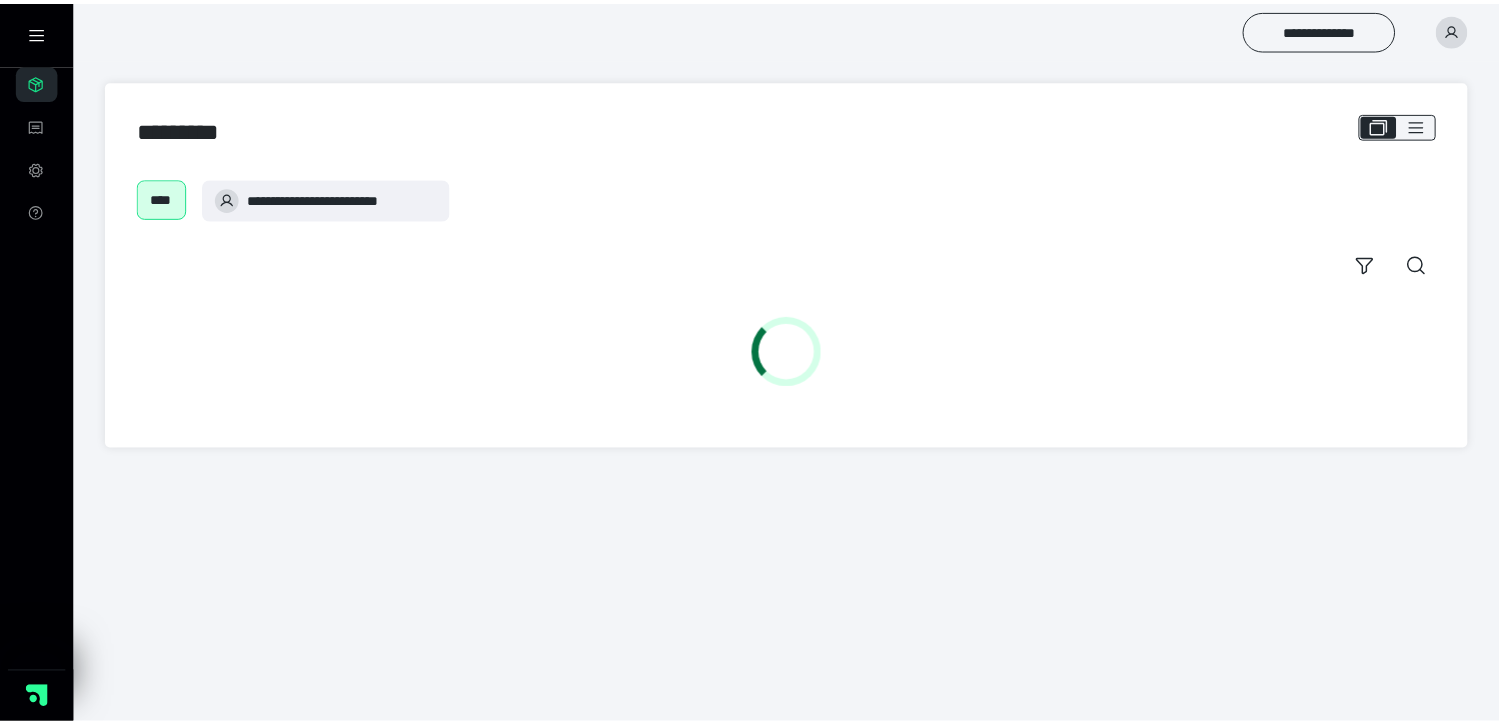 scroll, scrollTop: 0, scrollLeft: 0, axis: both 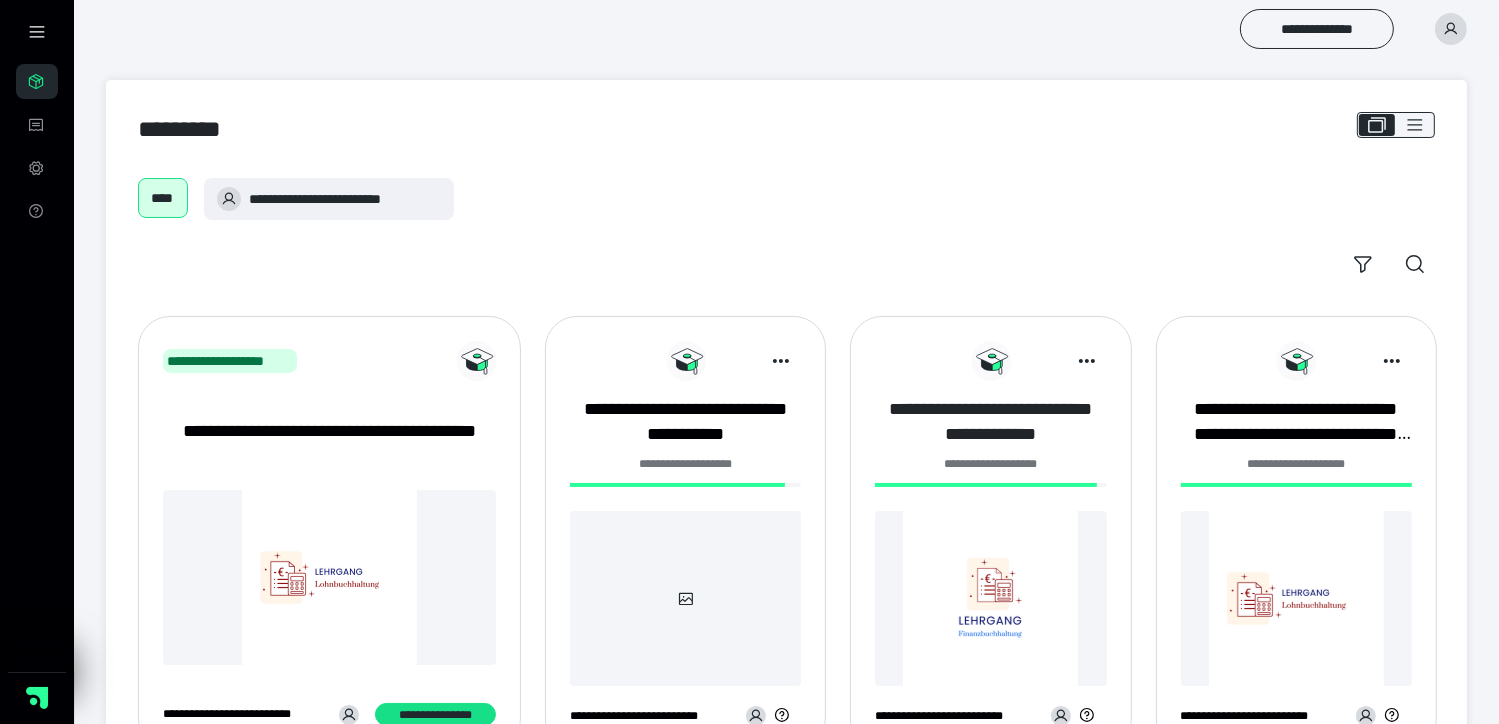 click on "**********" at bounding box center [990, 422] 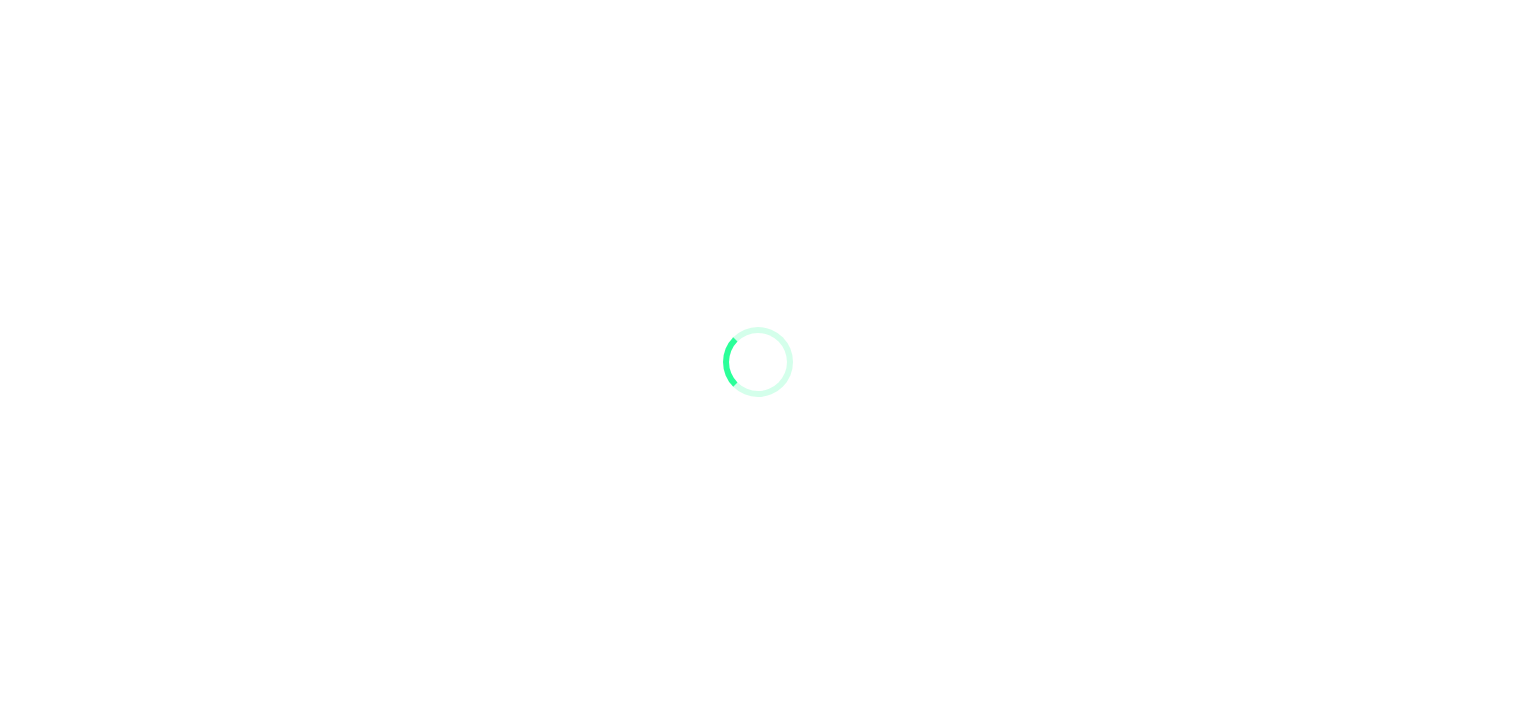 scroll, scrollTop: 0, scrollLeft: 0, axis: both 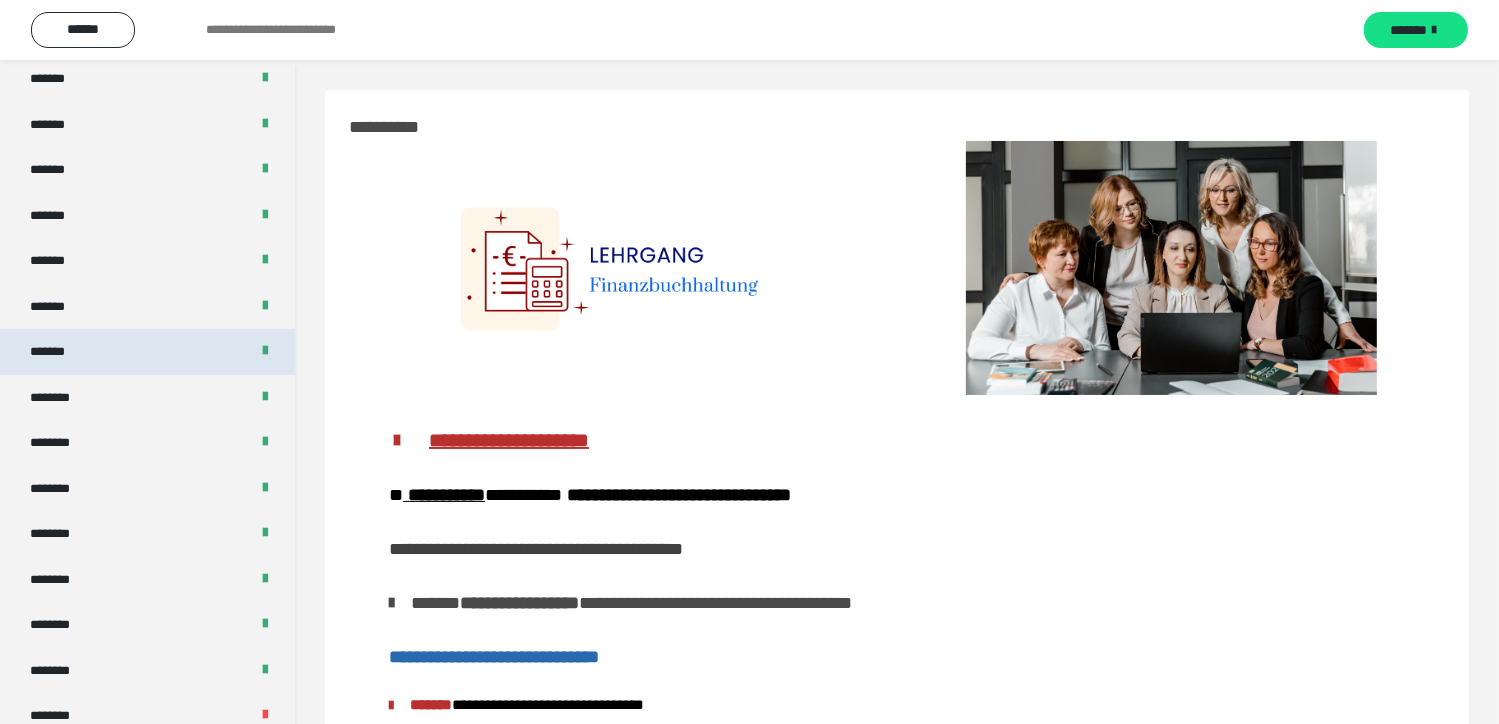 click on "*******" at bounding box center [147, 352] 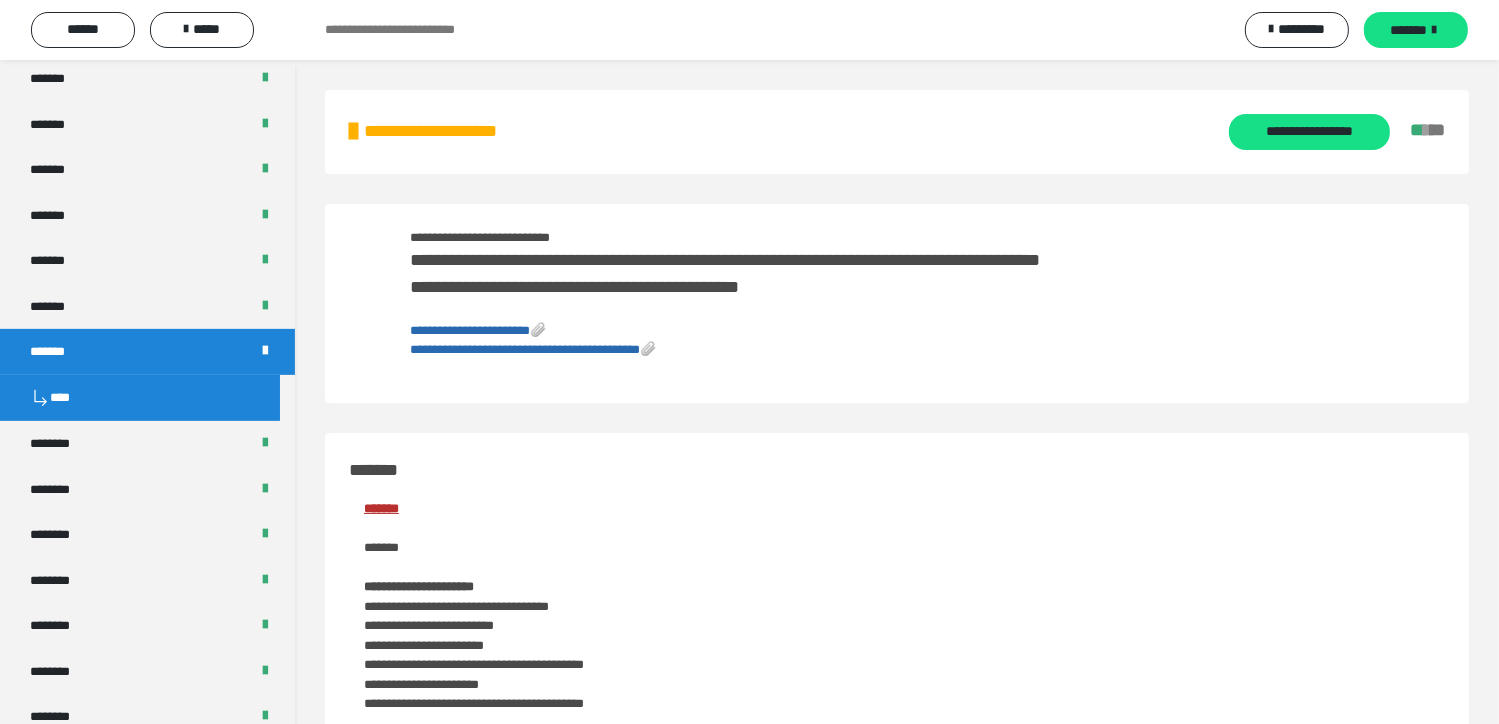 click on "**********" at bounding box center (533, 349) 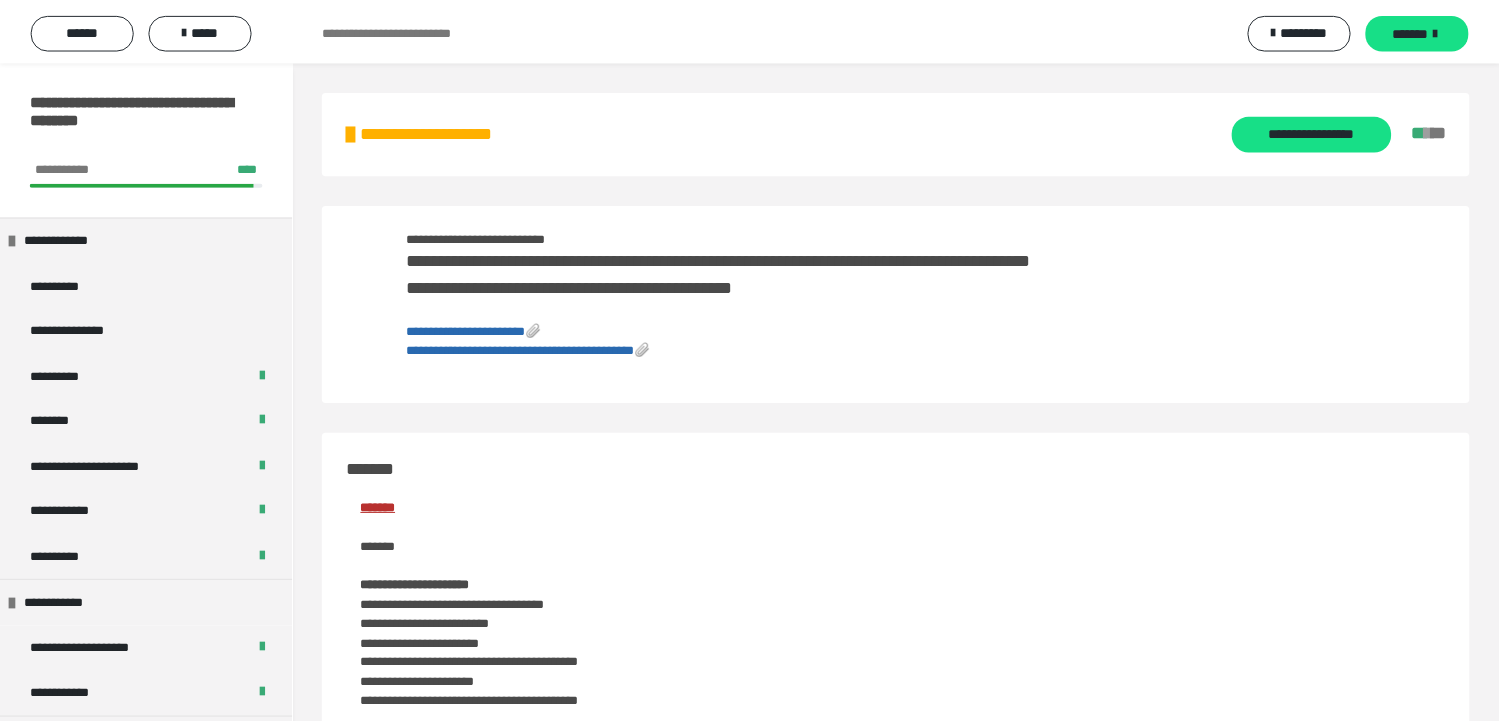 scroll, scrollTop: 0, scrollLeft: 0, axis: both 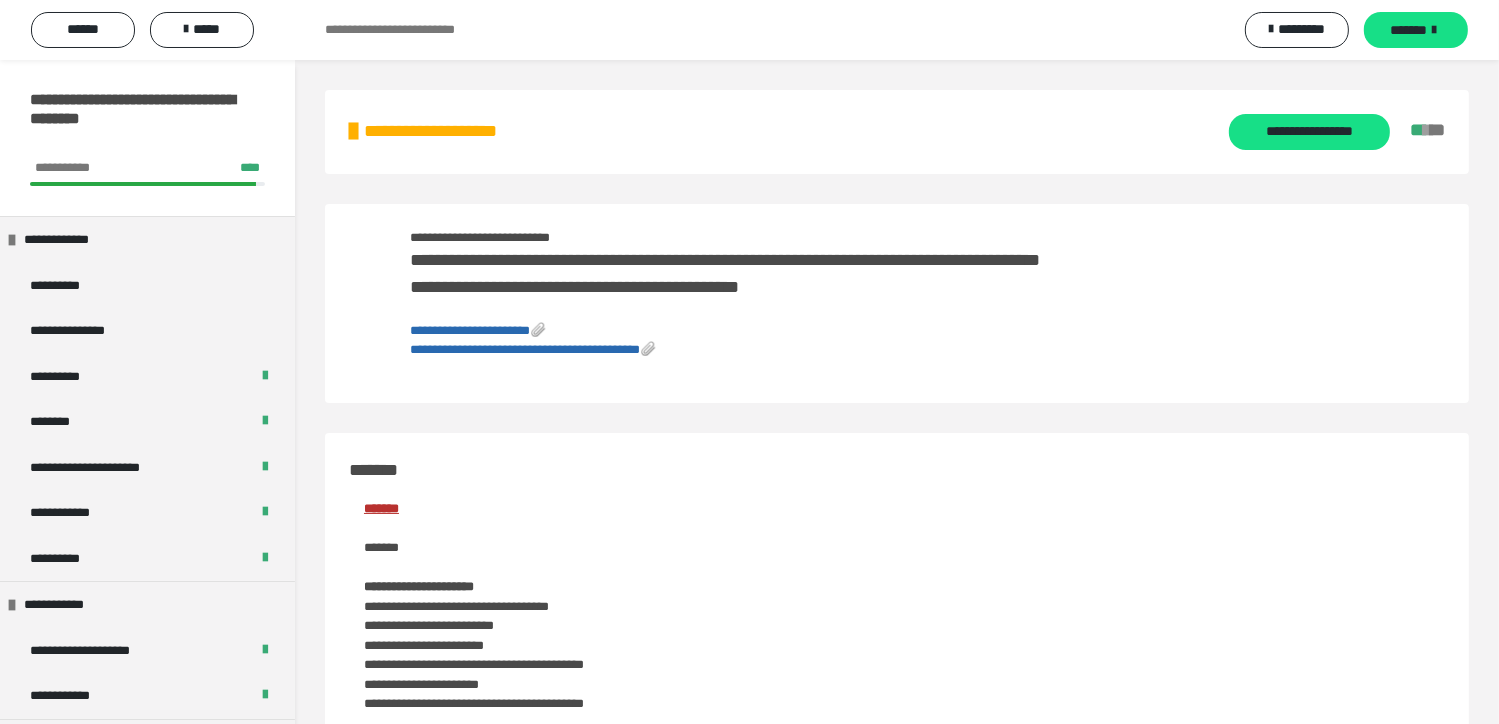 click on "**********" at bounding box center (470, 330) 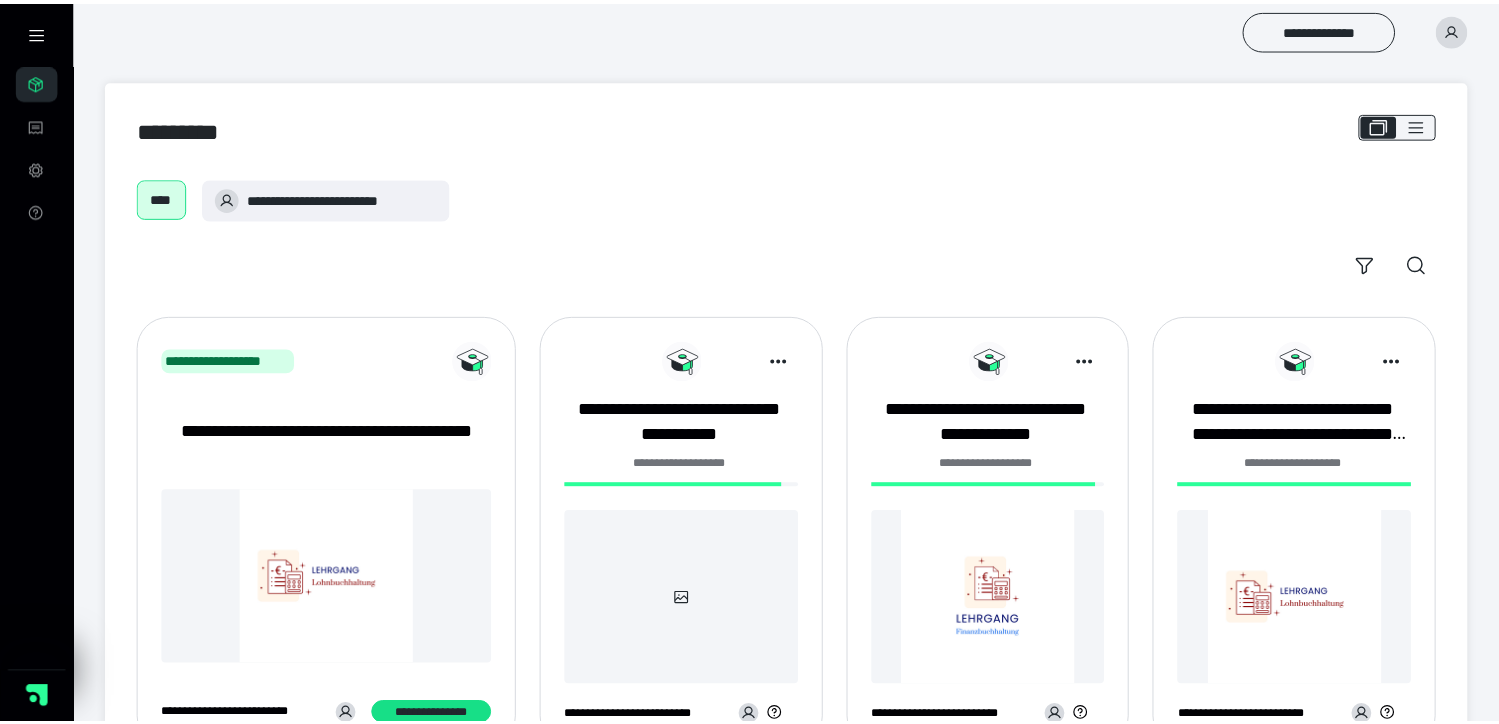 scroll, scrollTop: 0, scrollLeft: 0, axis: both 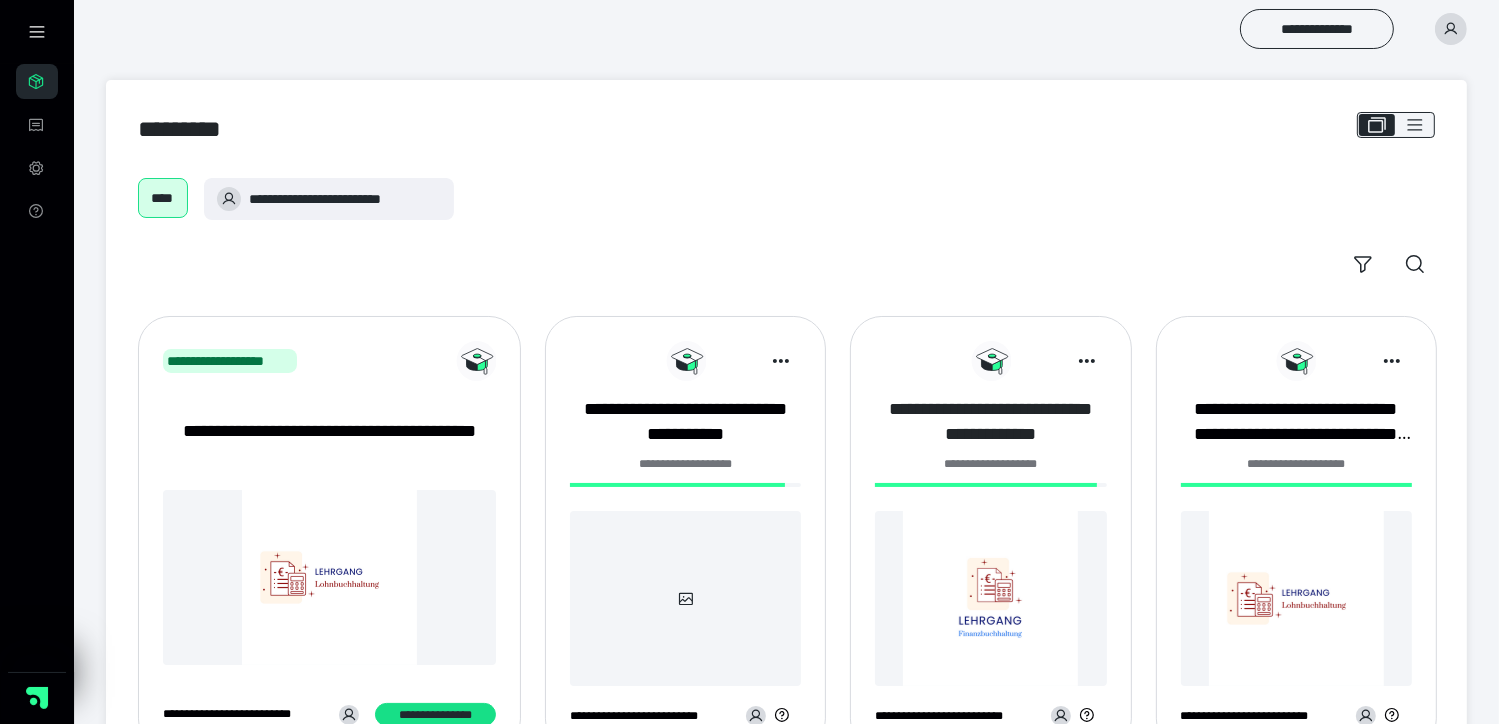 click on "**********" at bounding box center (990, 422) 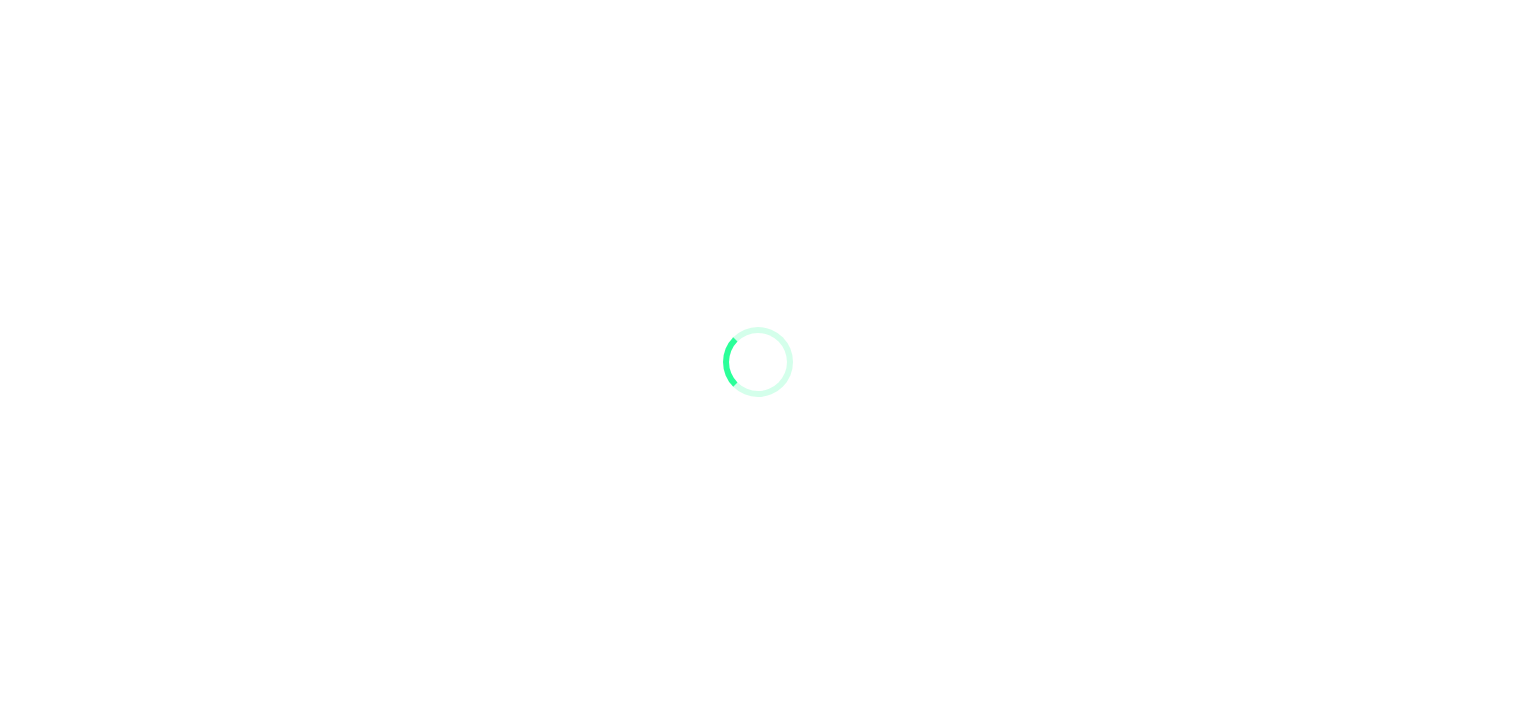 scroll, scrollTop: 0, scrollLeft: 0, axis: both 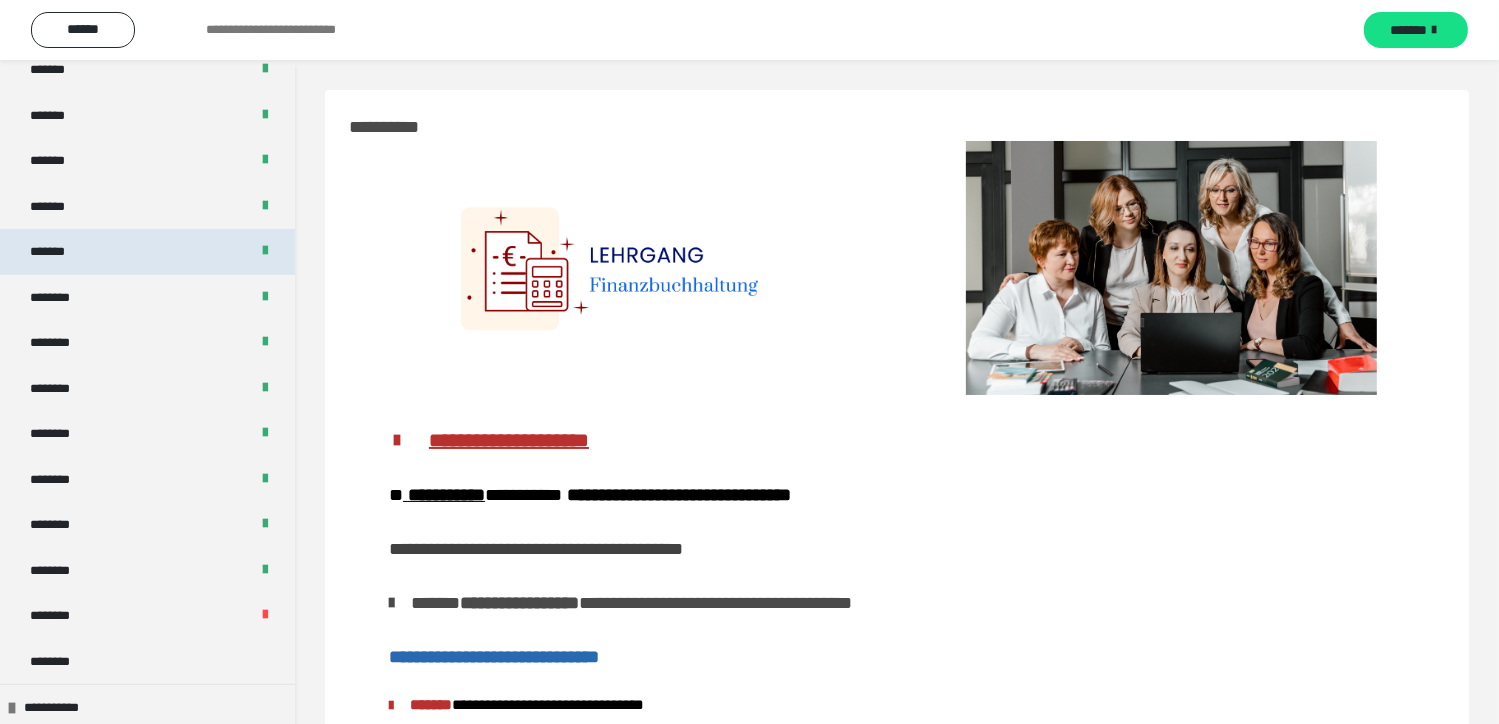 click on "*******" at bounding box center (147, 252) 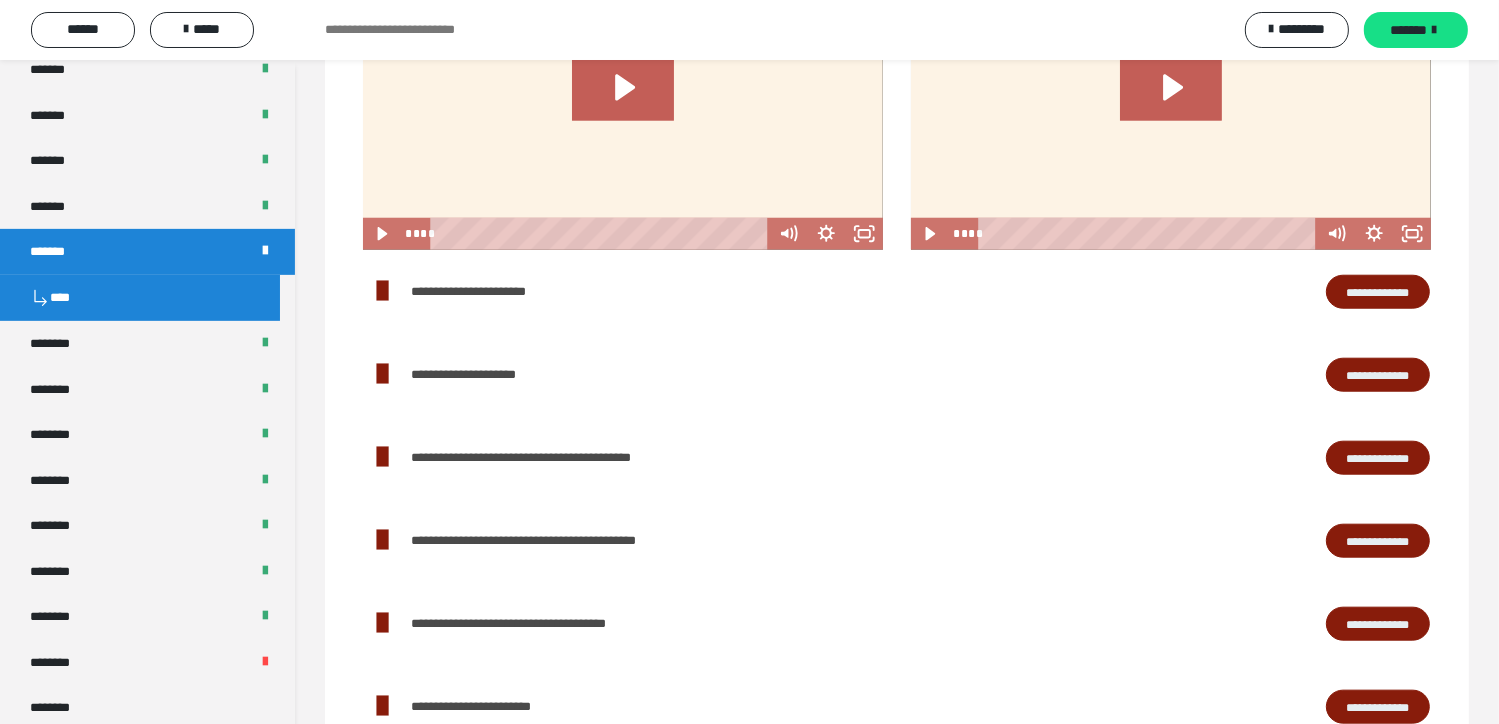 scroll, scrollTop: 2100, scrollLeft: 0, axis: vertical 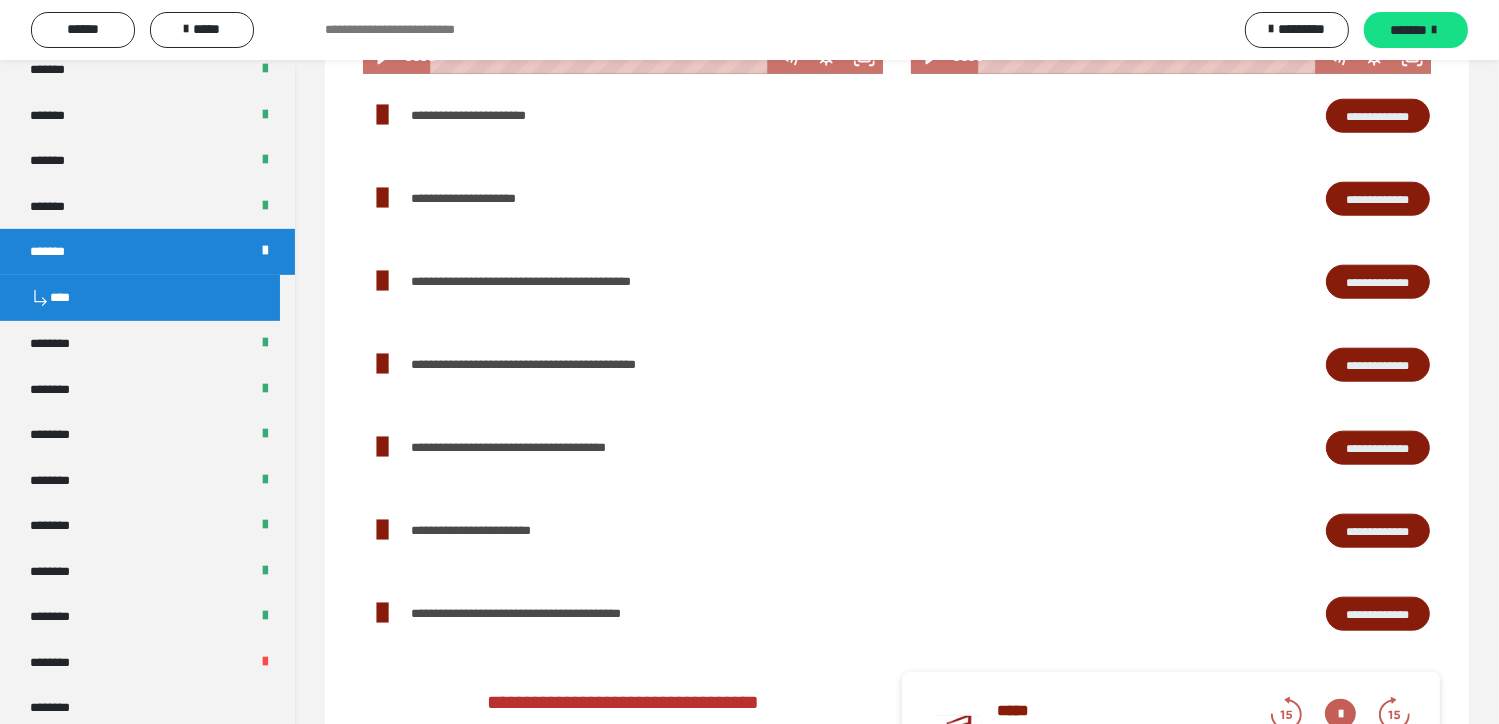 click on "**********" at bounding box center (1378, 531) 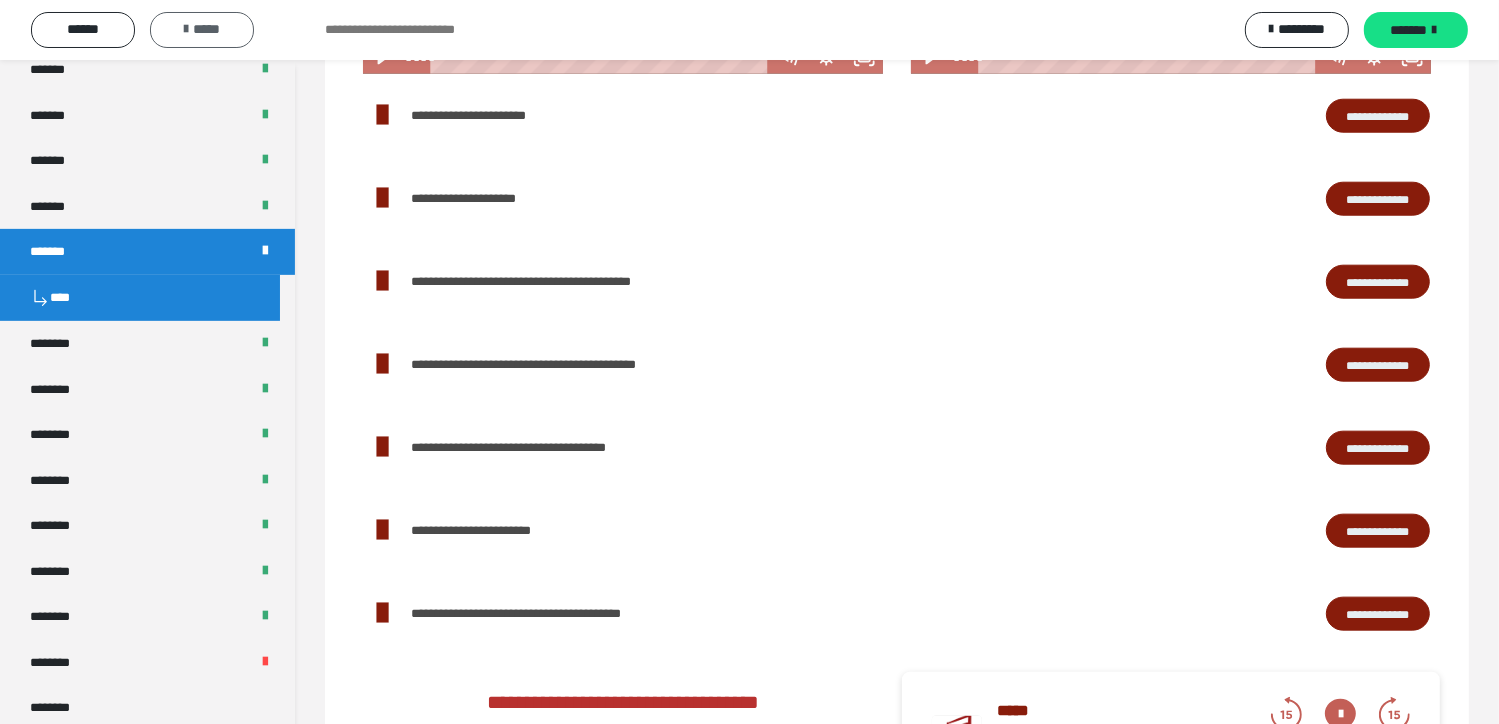 click at bounding box center (186, 29) 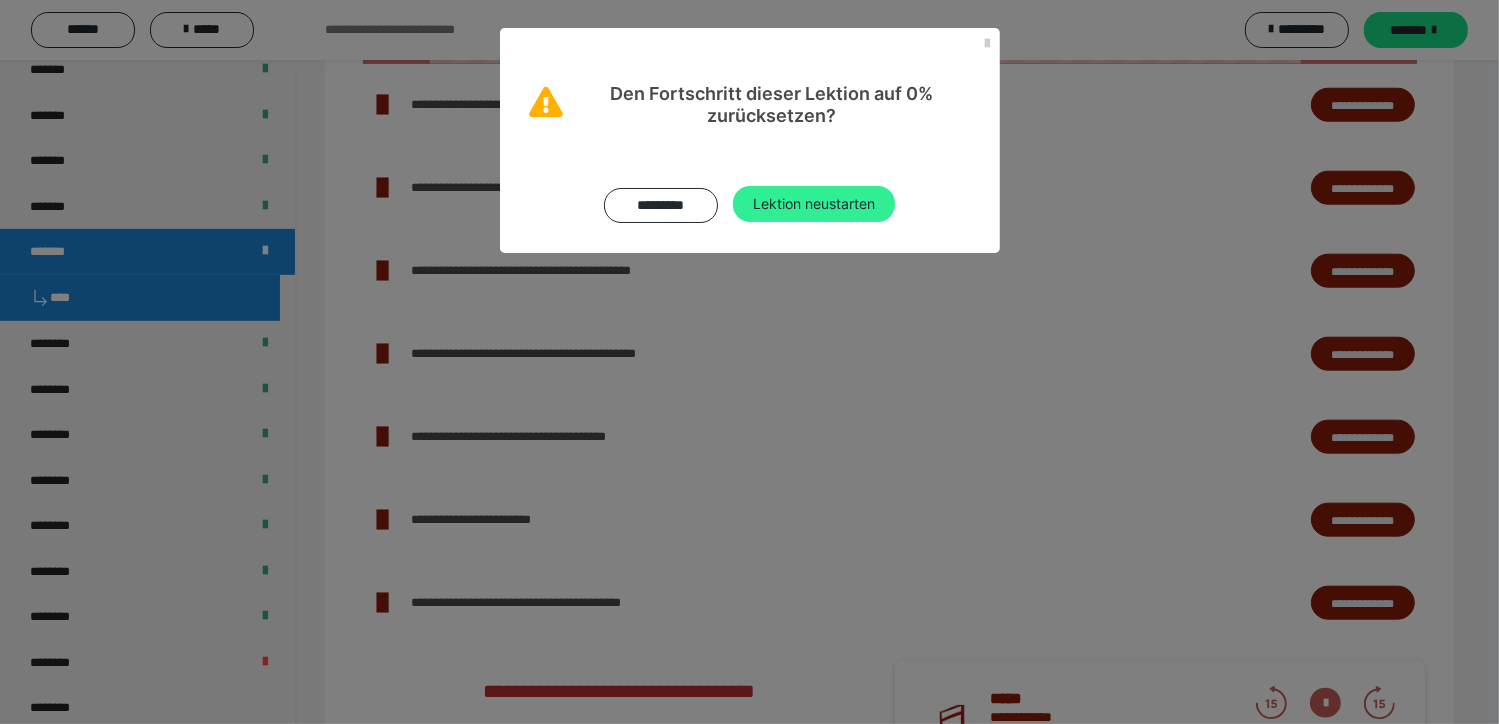 click on "Lektion neustarten" at bounding box center [814, 204] 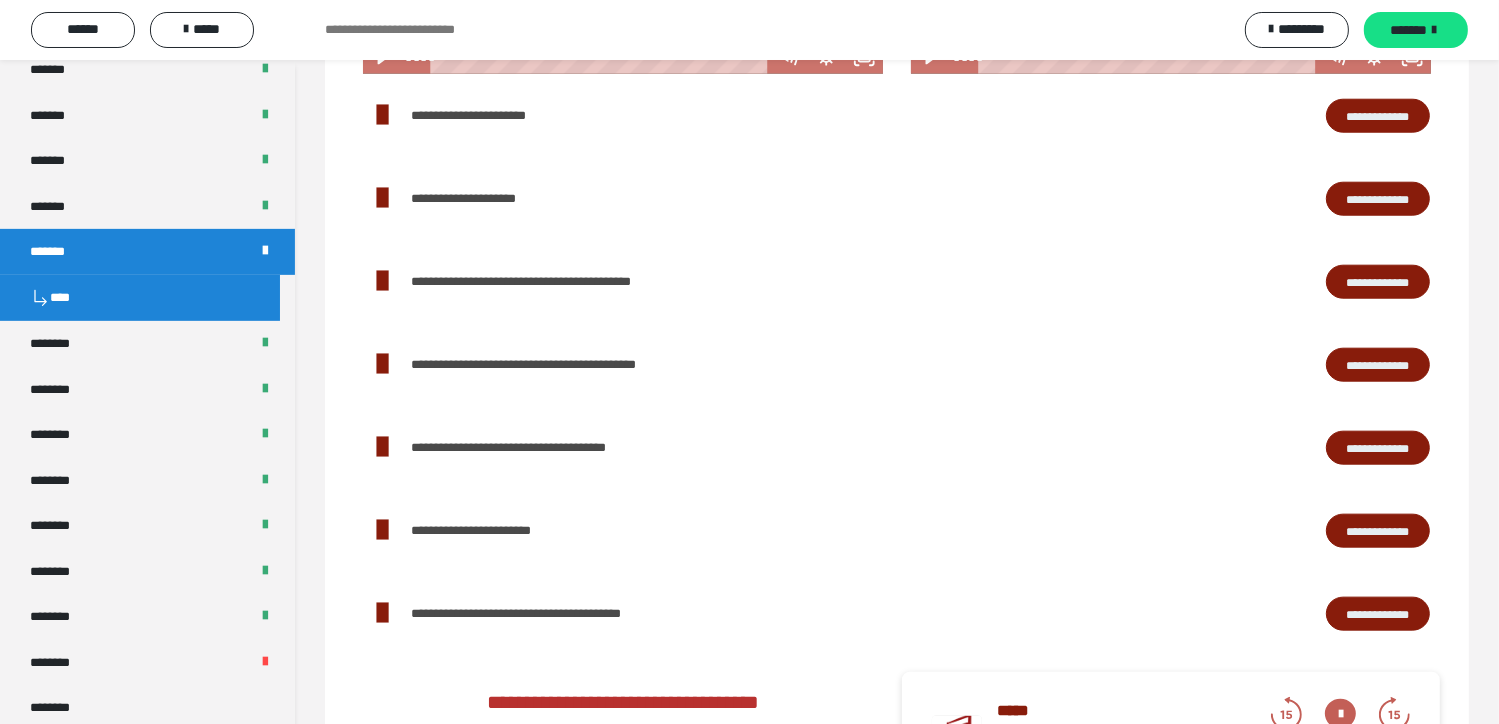 scroll, scrollTop: 0, scrollLeft: 0, axis: both 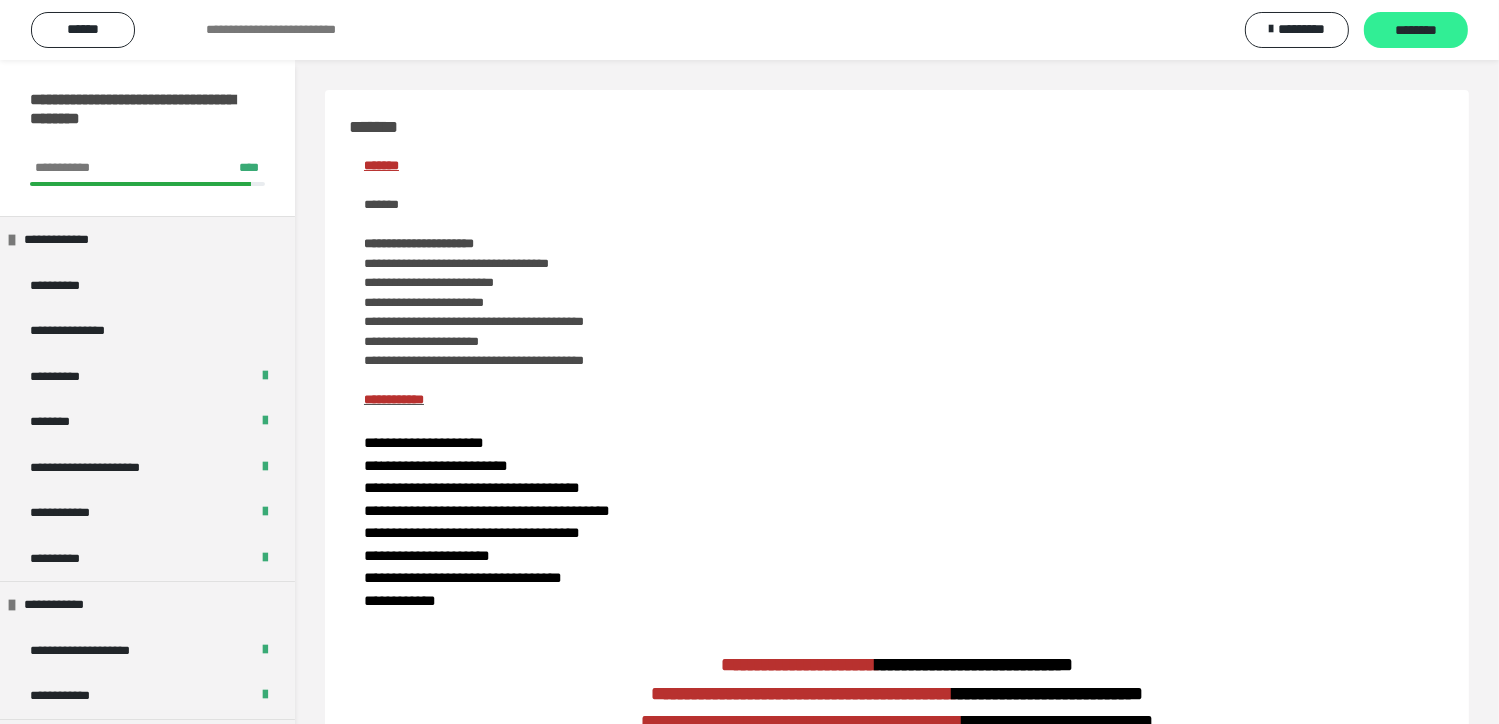 click on "********" at bounding box center [1416, 31] 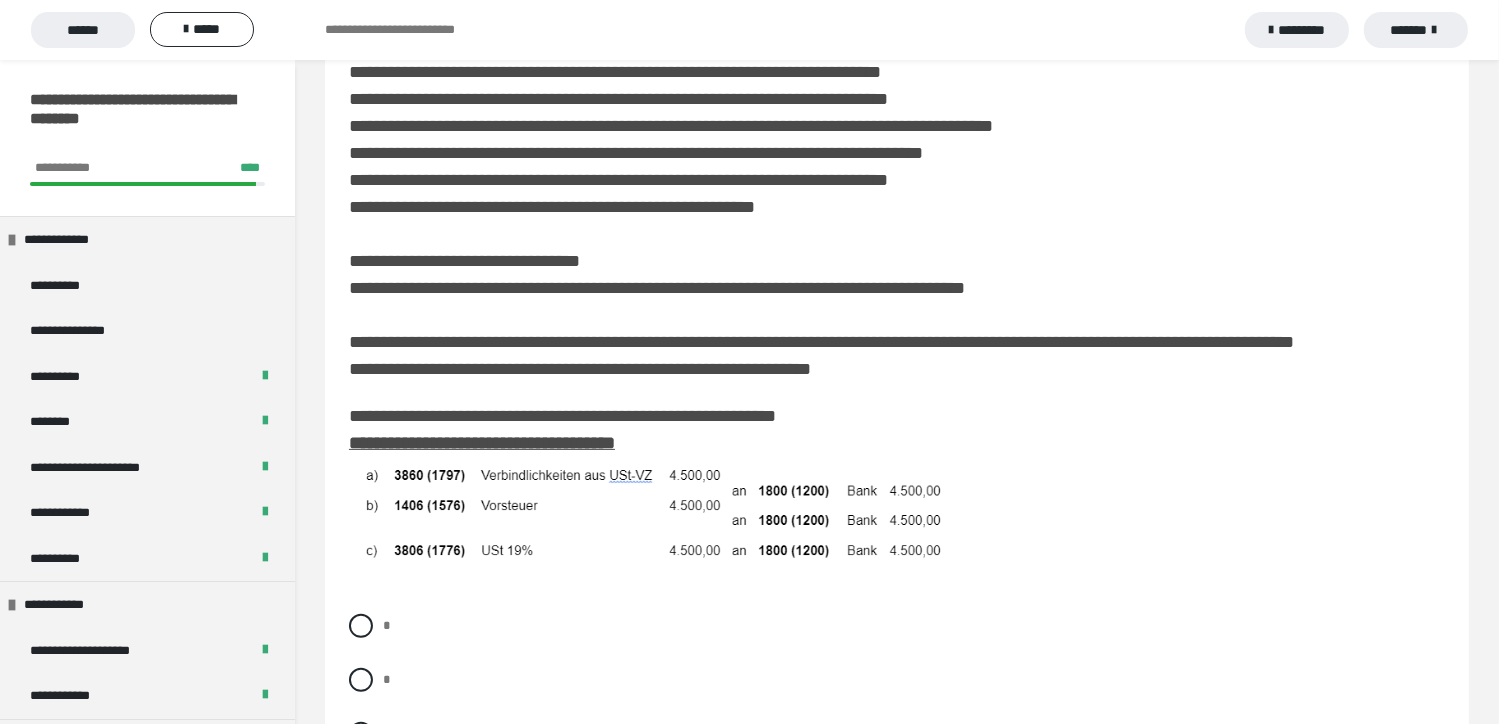 scroll, scrollTop: 600, scrollLeft: 0, axis: vertical 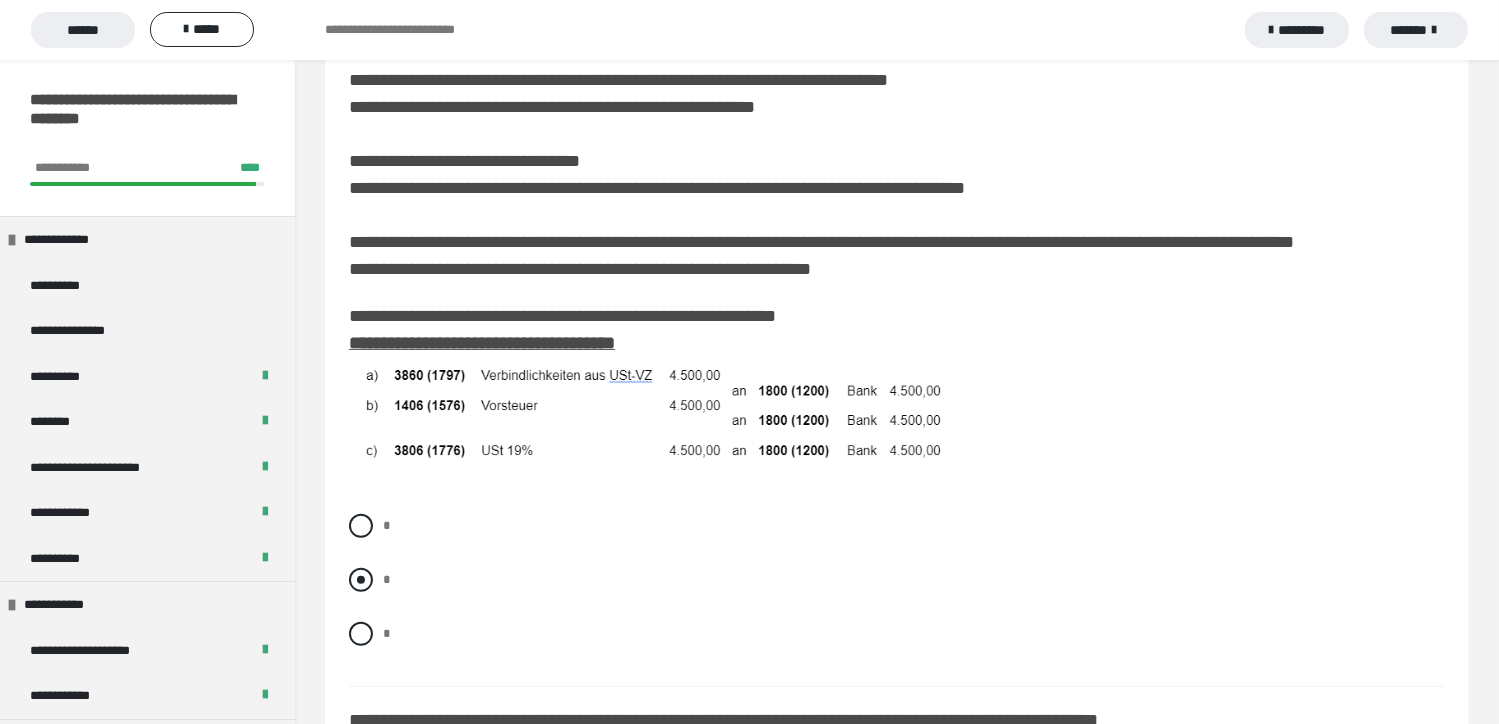 click at bounding box center (361, 580) 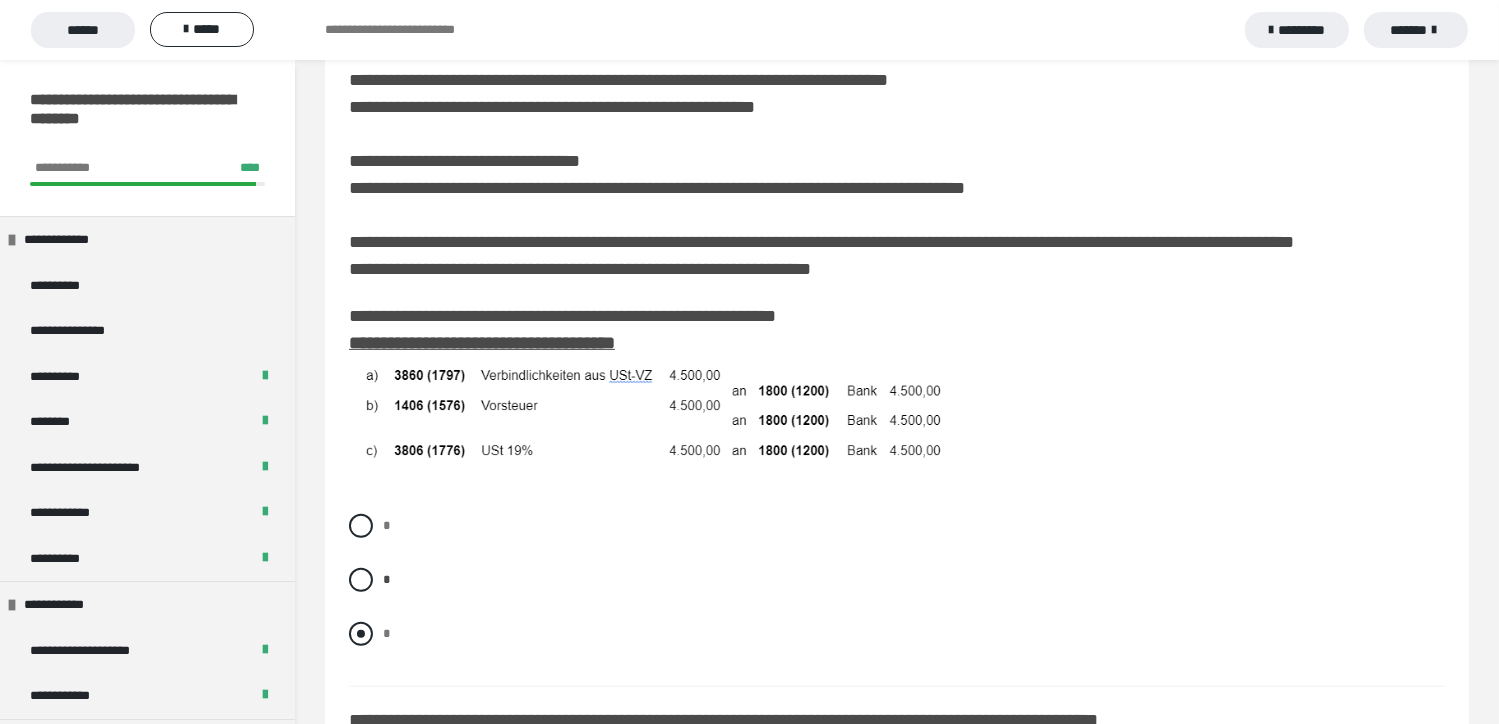 click at bounding box center [361, 634] 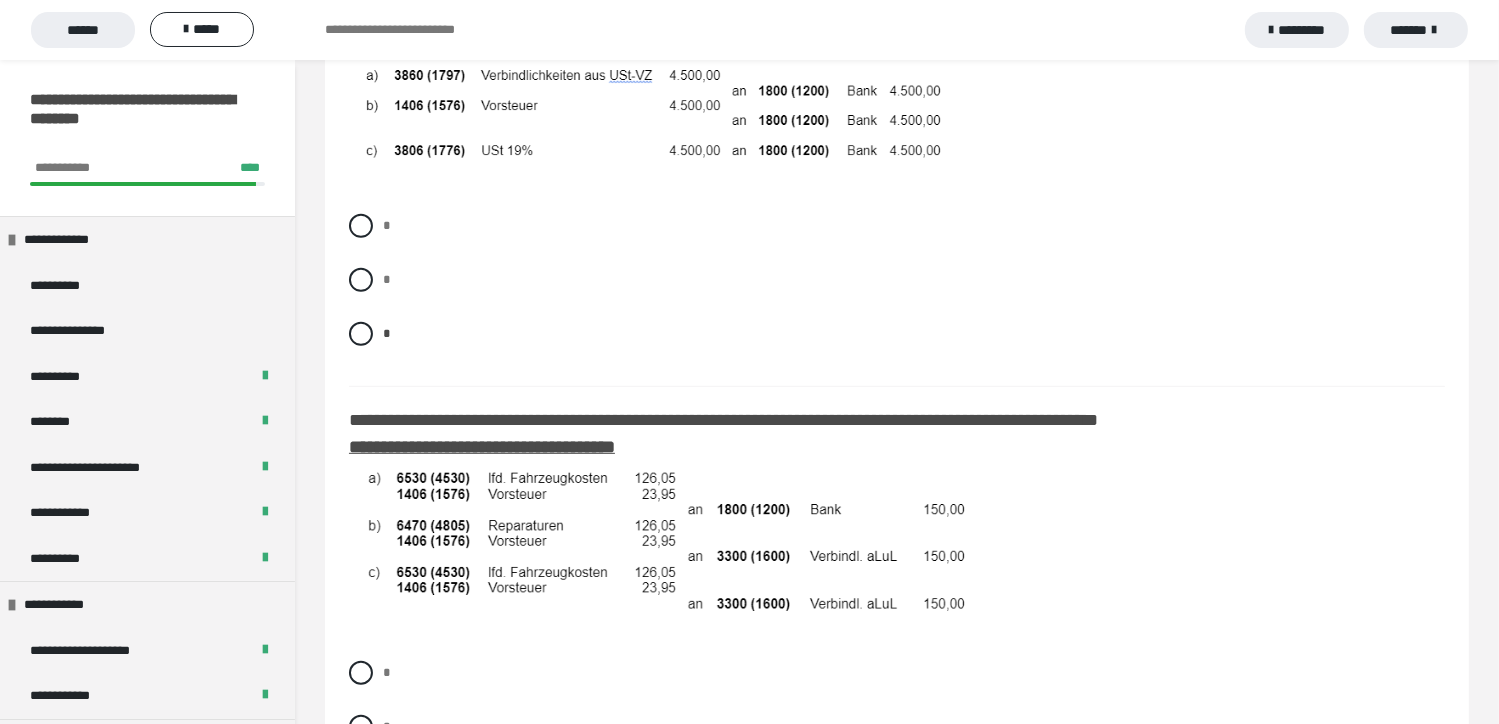 scroll, scrollTop: 1000, scrollLeft: 0, axis: vertical 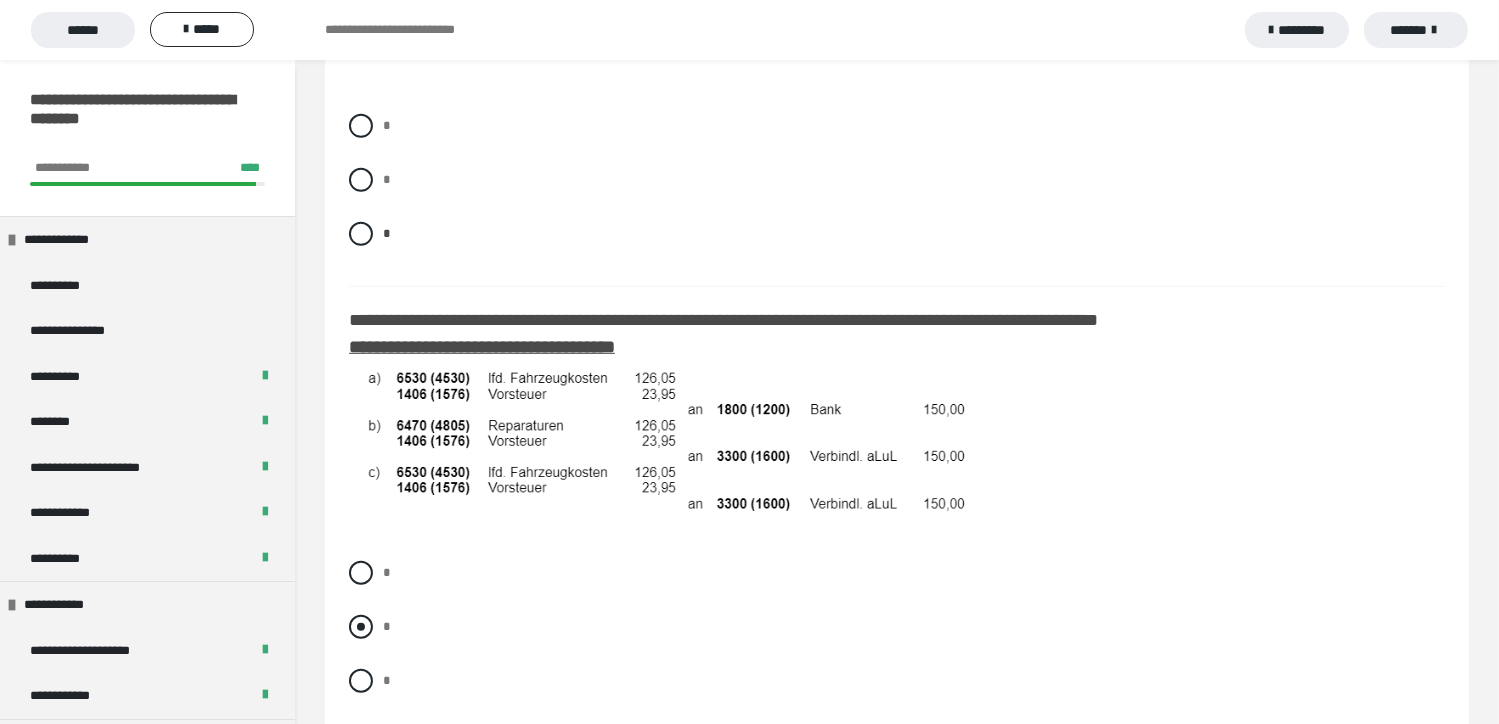 click at bounding box center [361, 627] 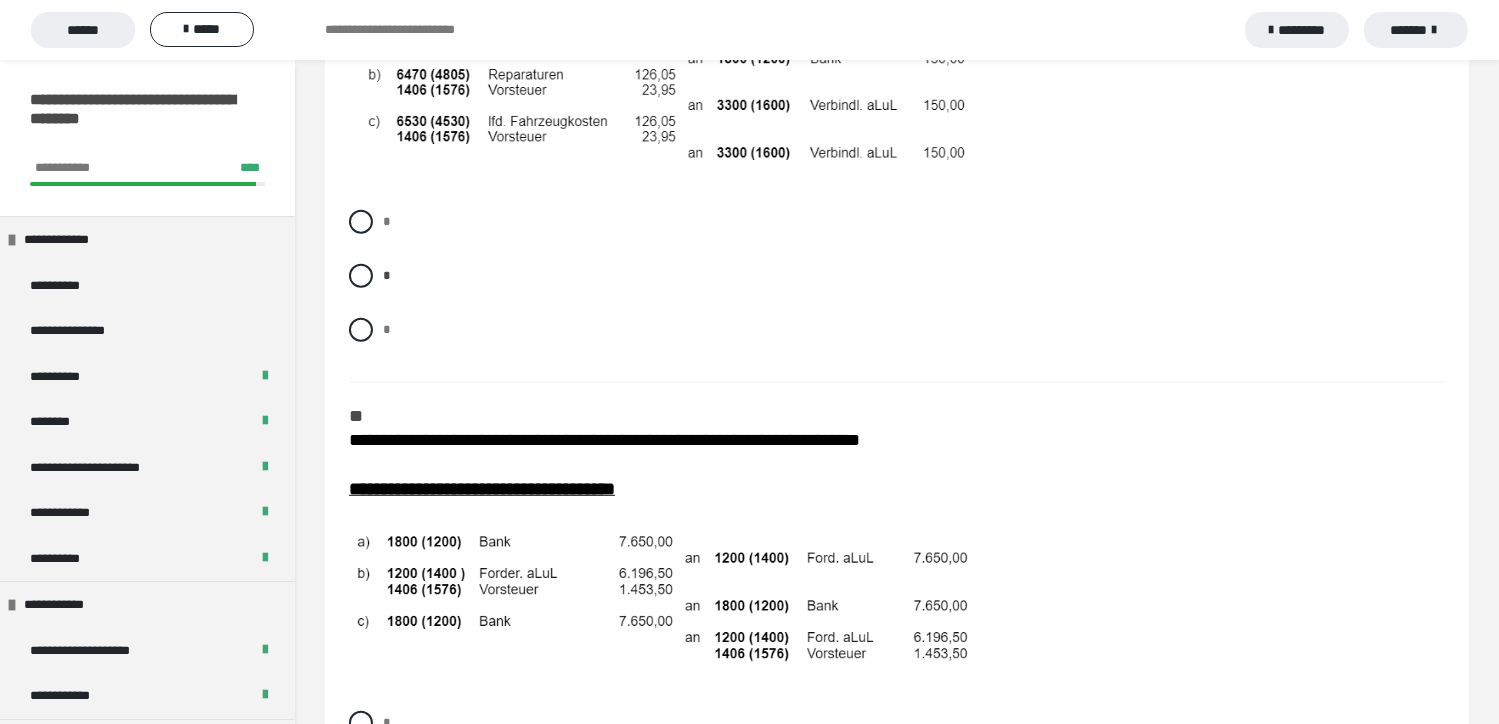 scroll, scrollTop: 1400, scrollLeft: 0, axis: vertical 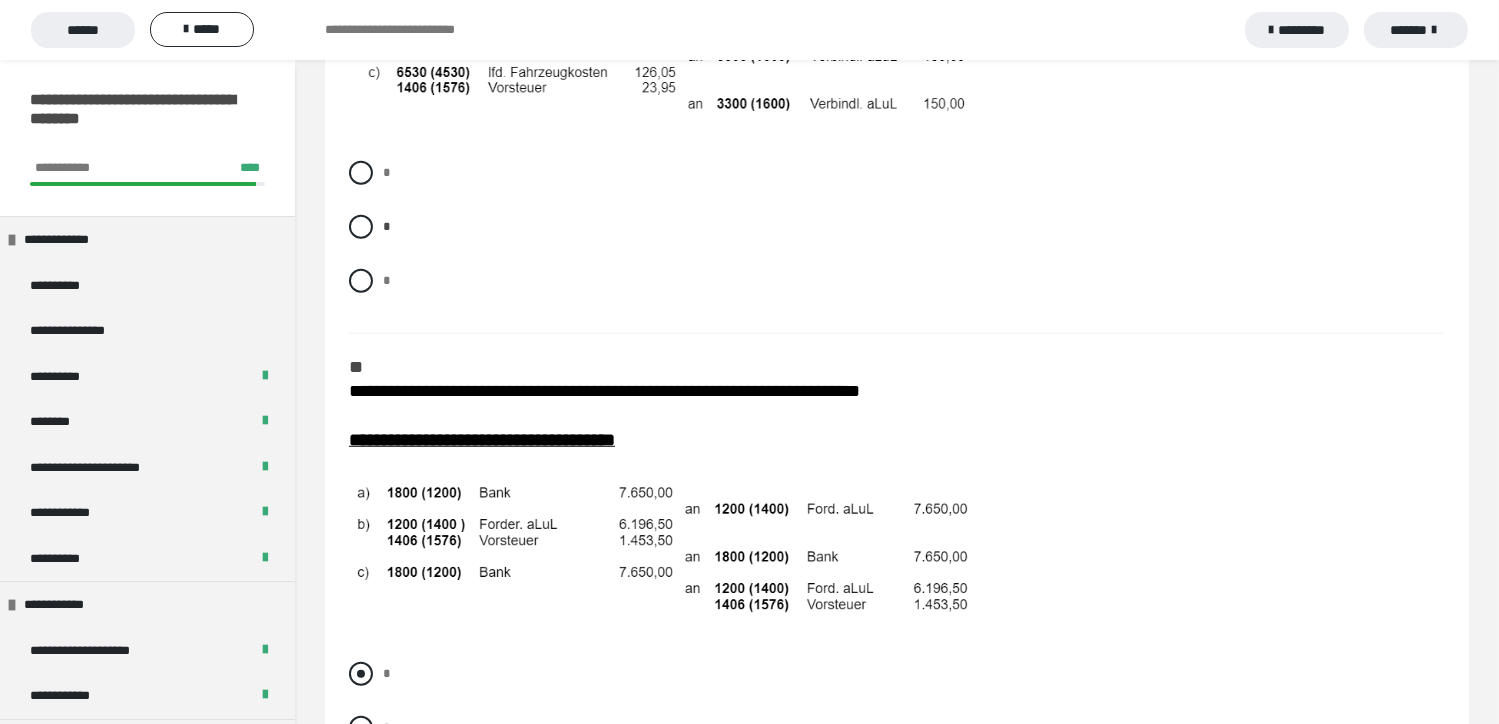 click at bounding box center (361, 674) 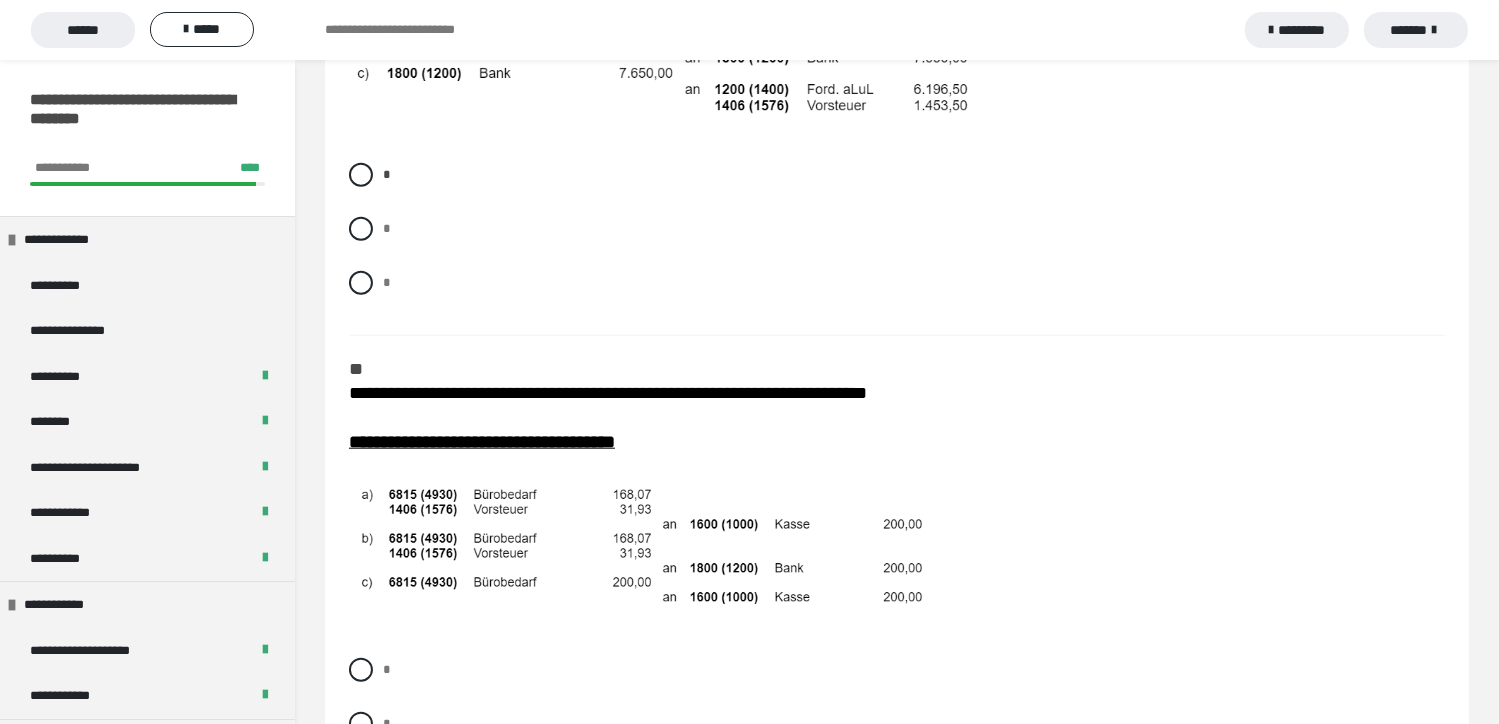 scroll, scrollTop: 2000, scrollLeft: 0, axis: vertical 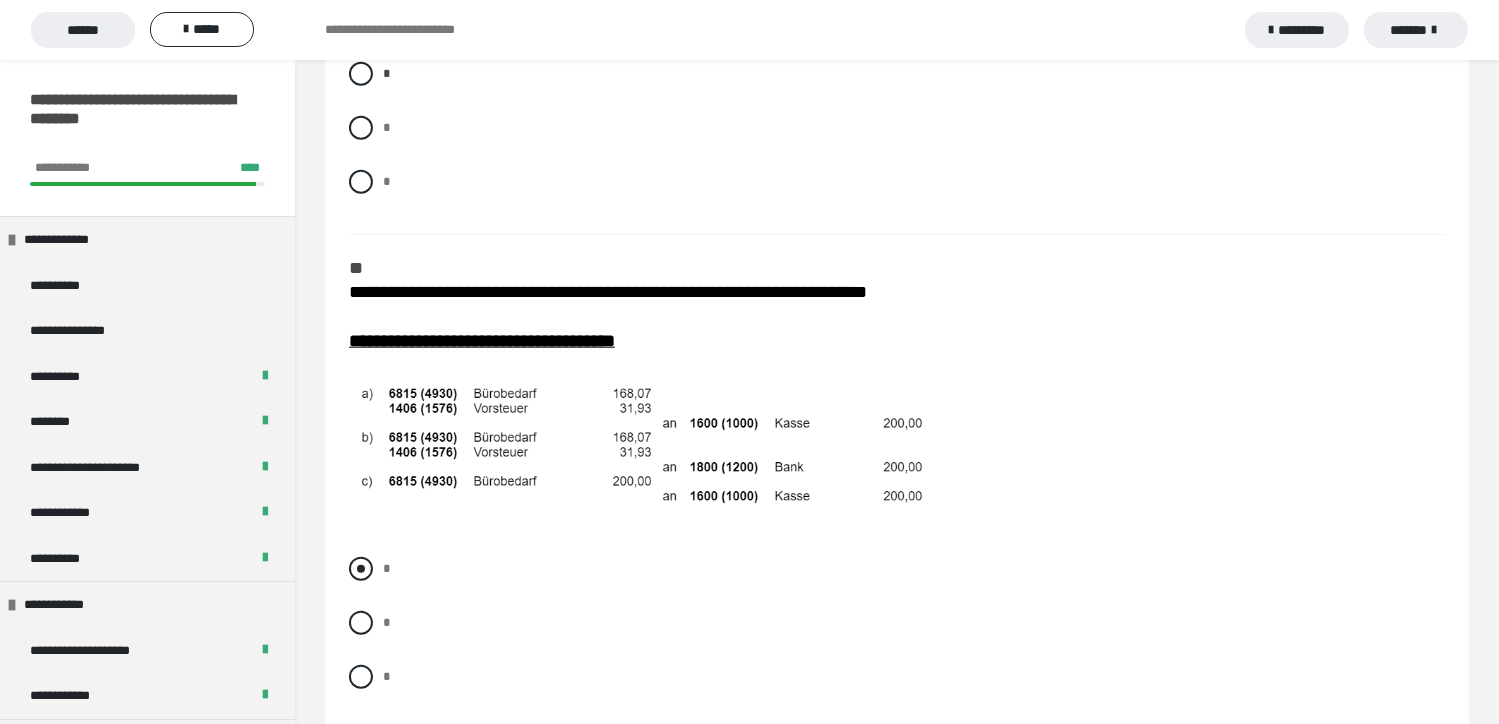 click on "*" at bounding box center [897, 569] 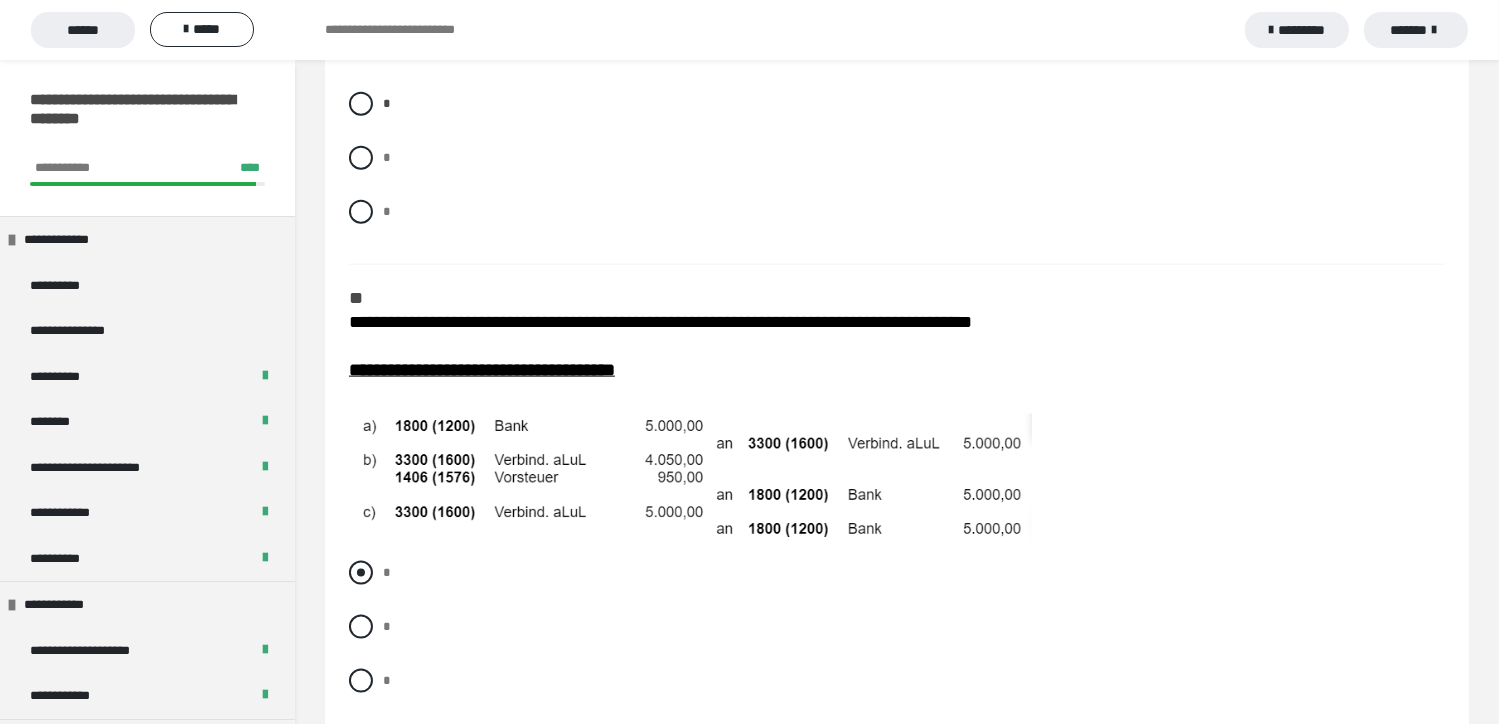 scroll, scrollTop: 2500, scrollLeft: 0, axis: vertical 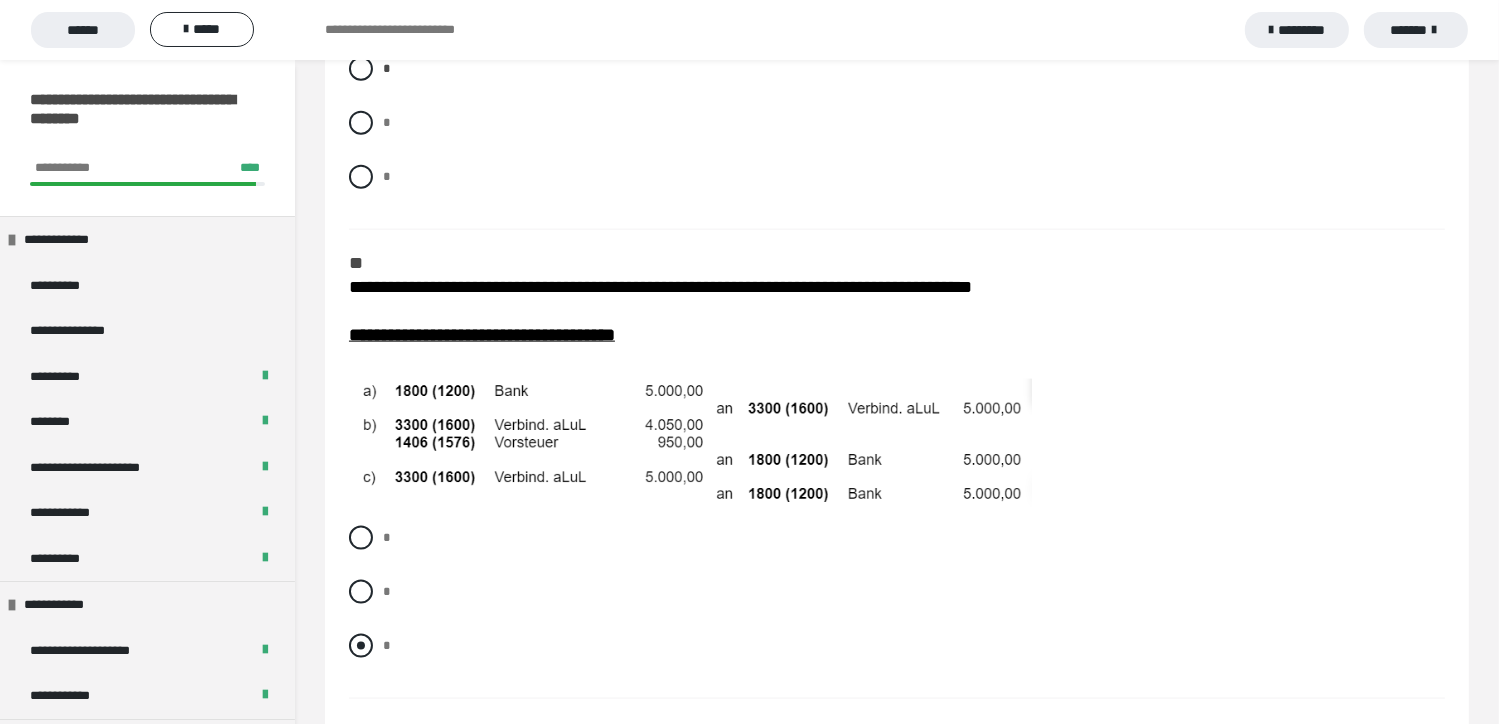 click at bounding box center (361, 646) 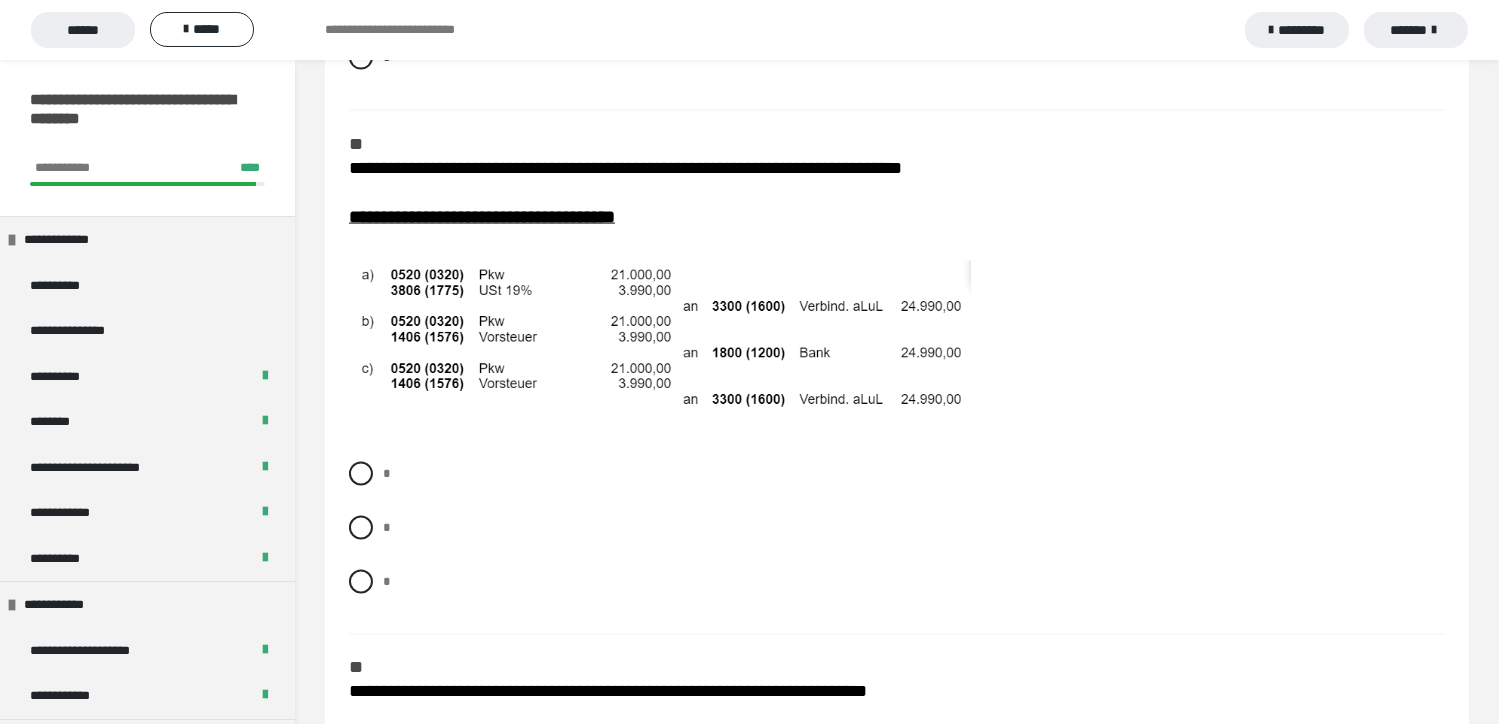 scroll, scrollTop: 3100, scrollLeft: 0, axis: vertical 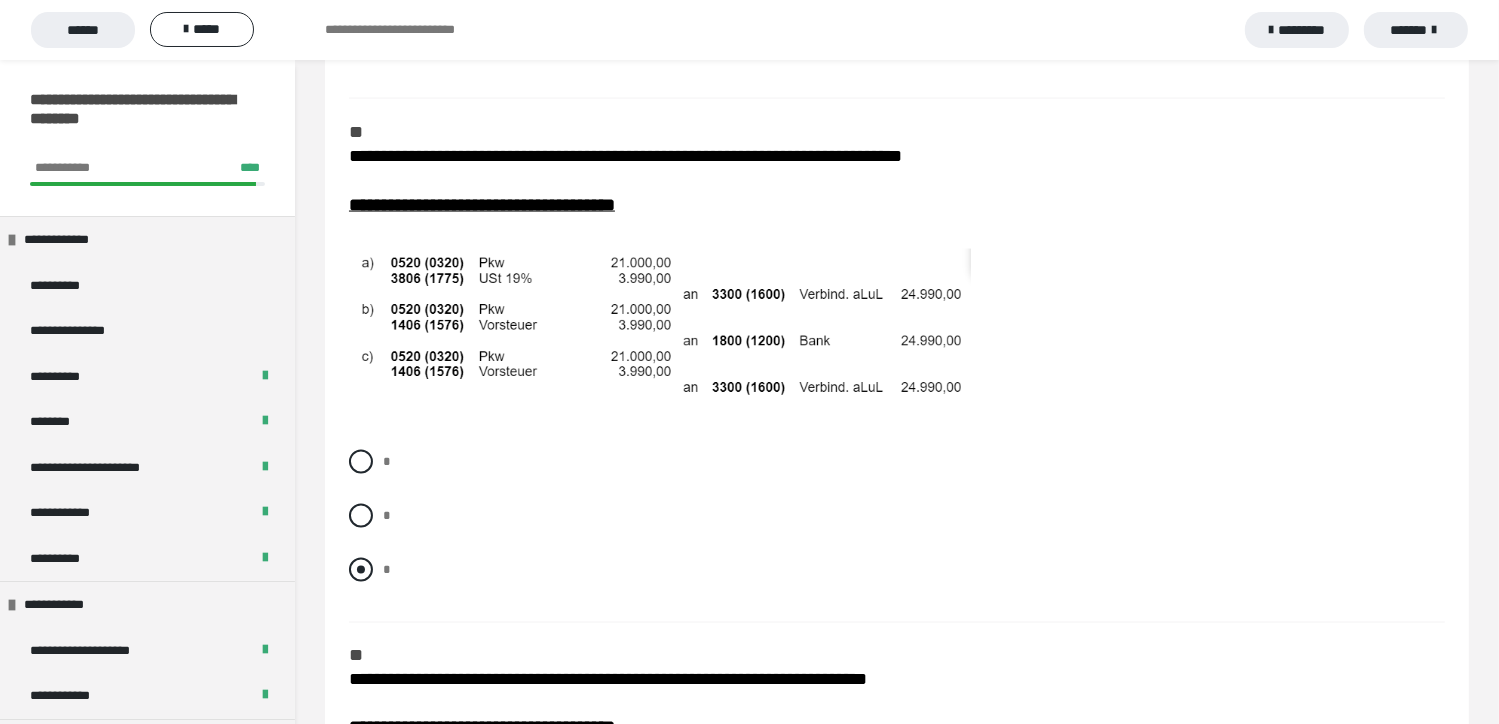 click at bounding box center [361, 570] 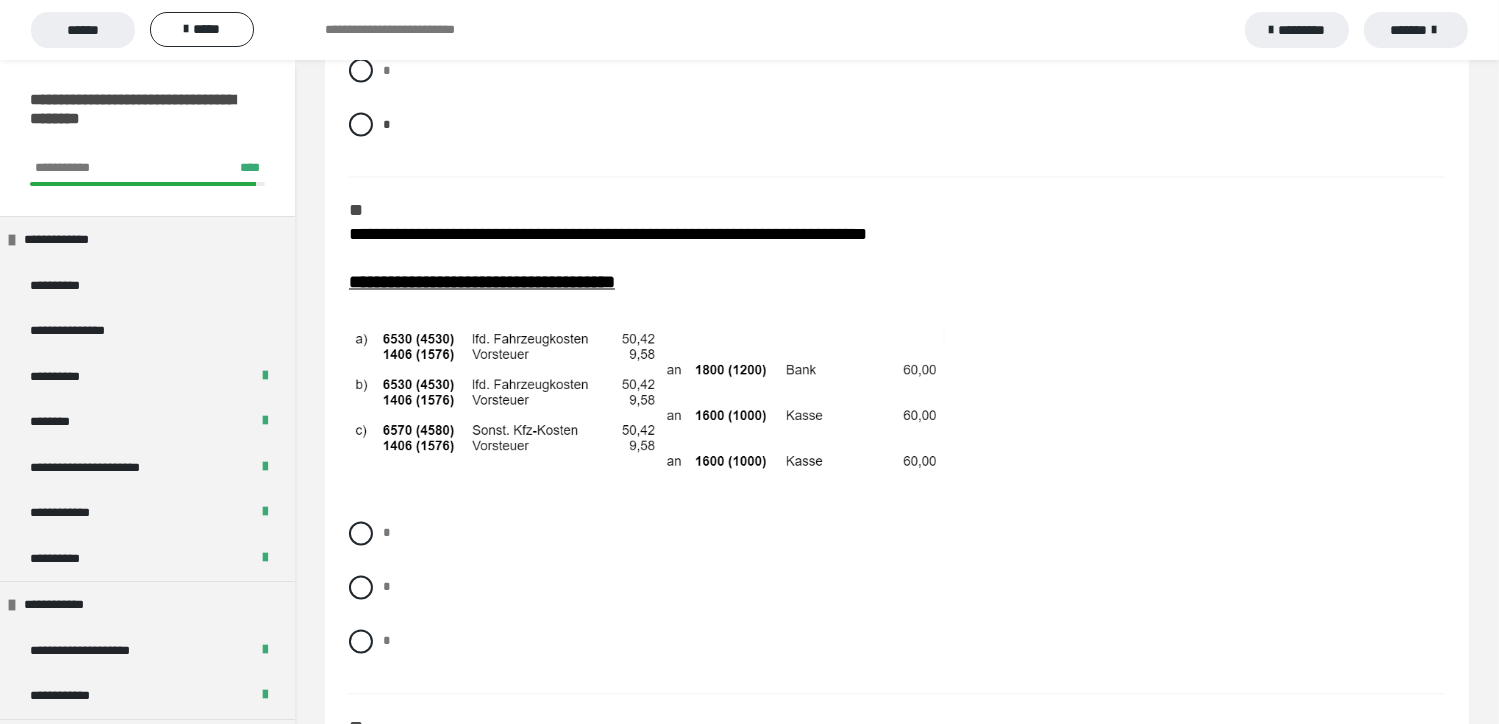 scroll, scrollTop: 3600, scrollLeft: 0, axis: vertical 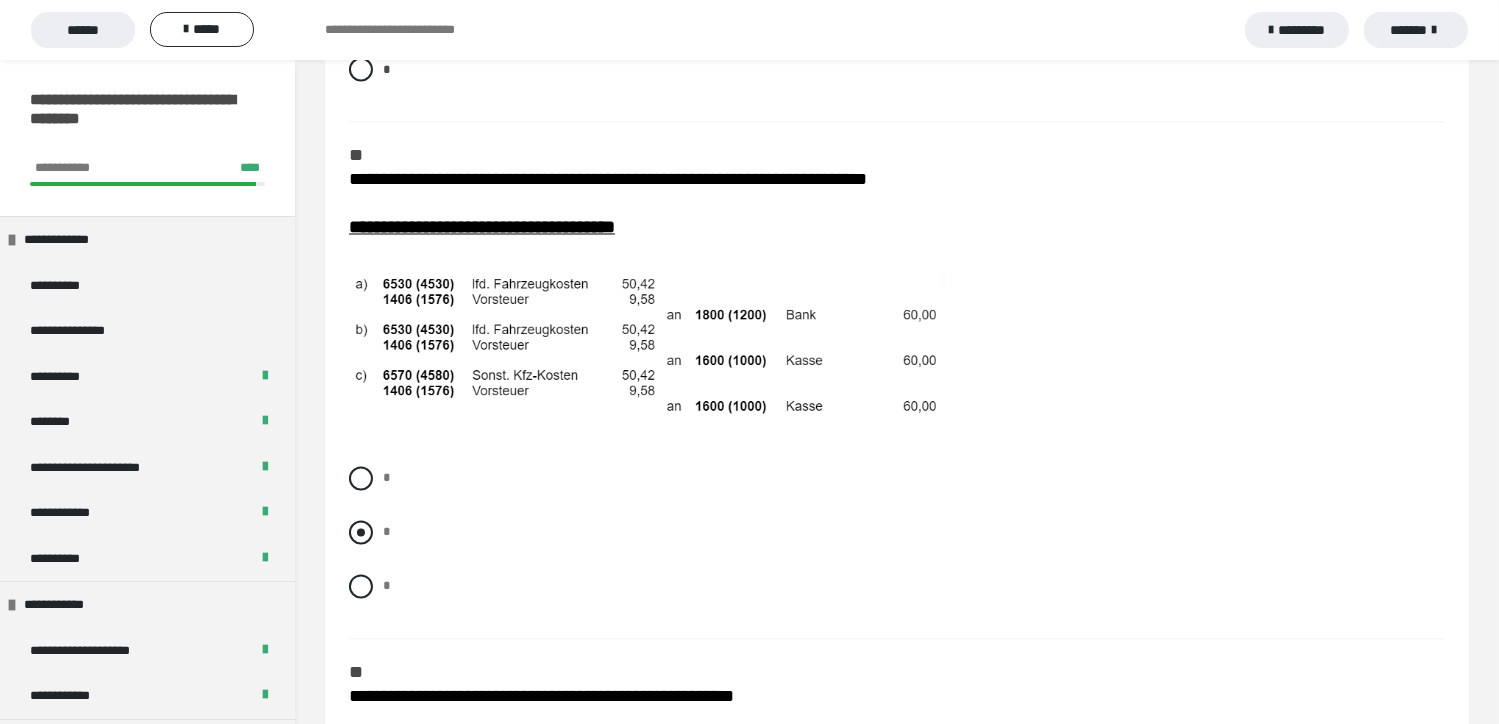 click at bounding box center [361, 533] 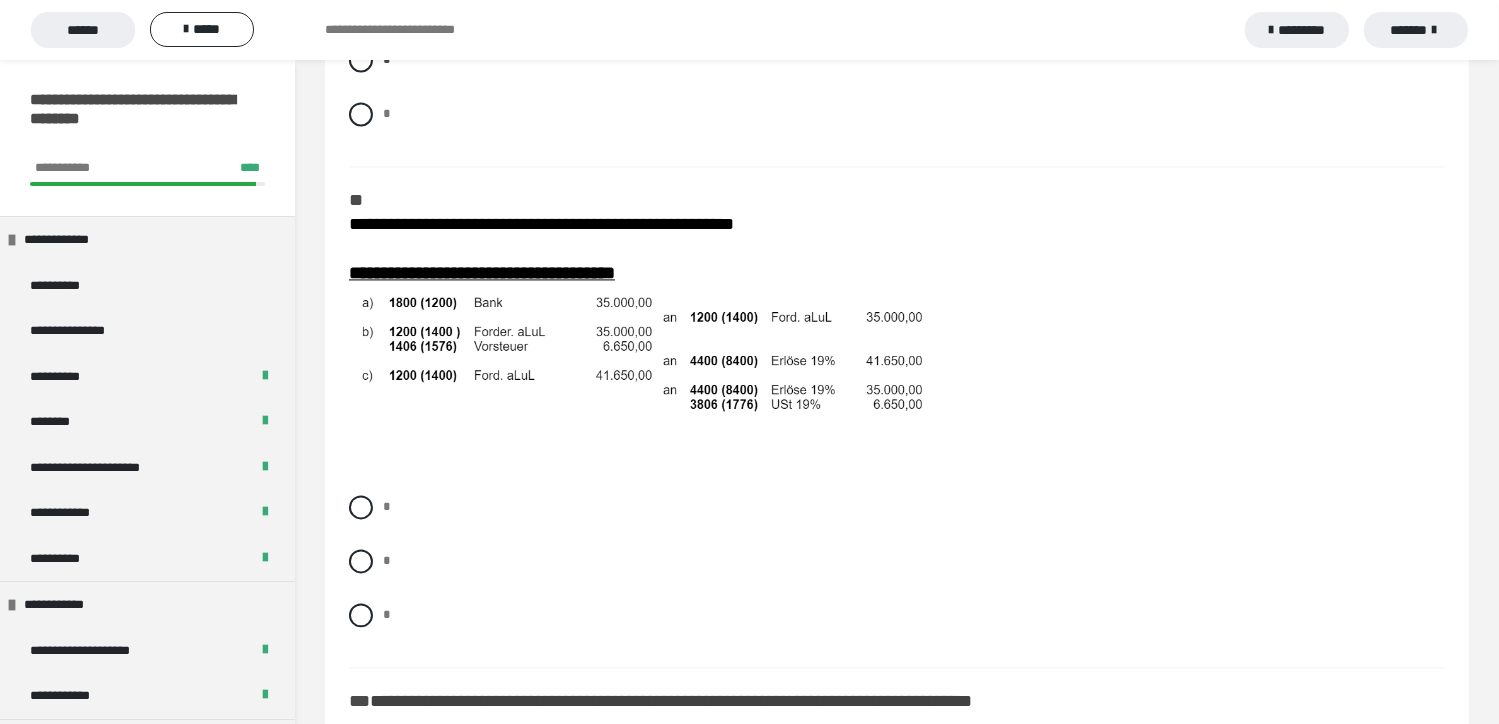 scroll, scrollTop: 4100, scrollLeft: 0, axis: vertical 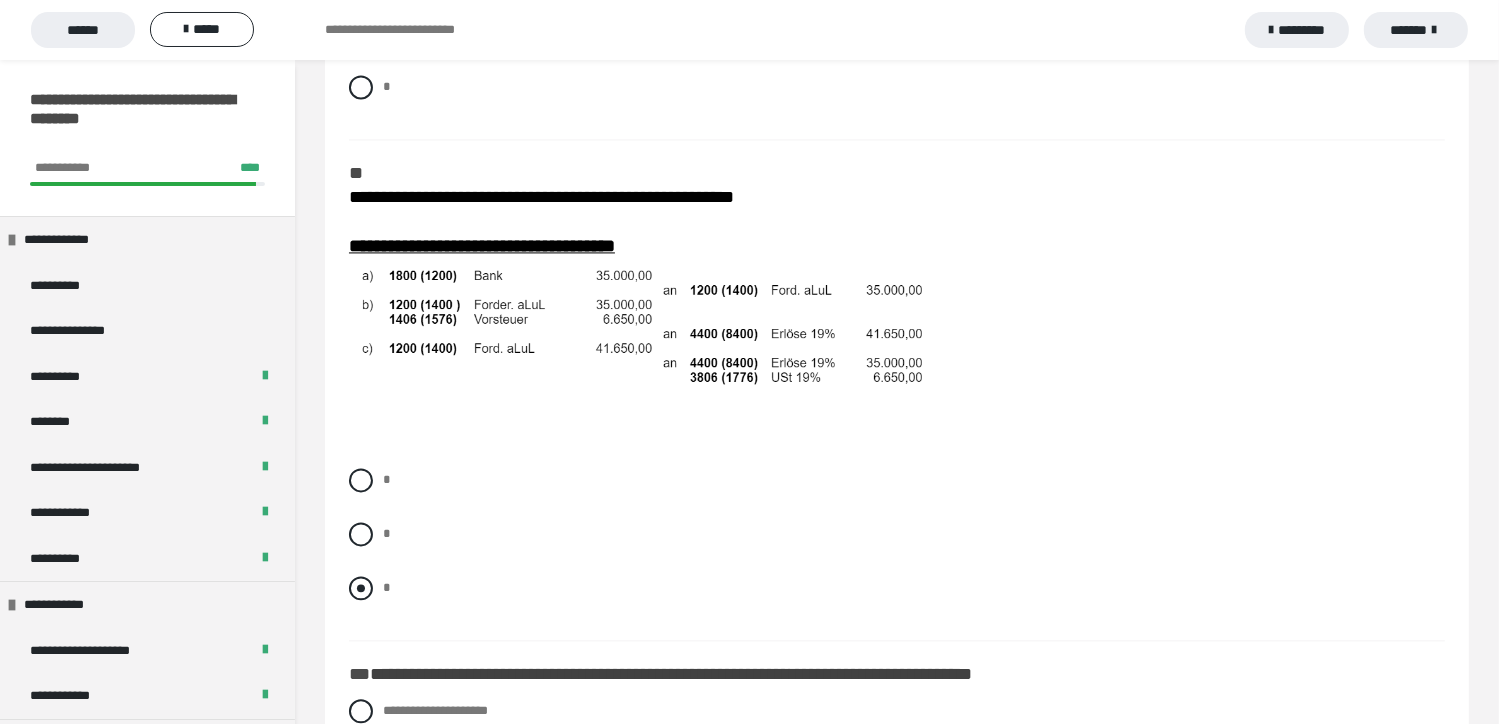 click at bounding box center (361, 588) 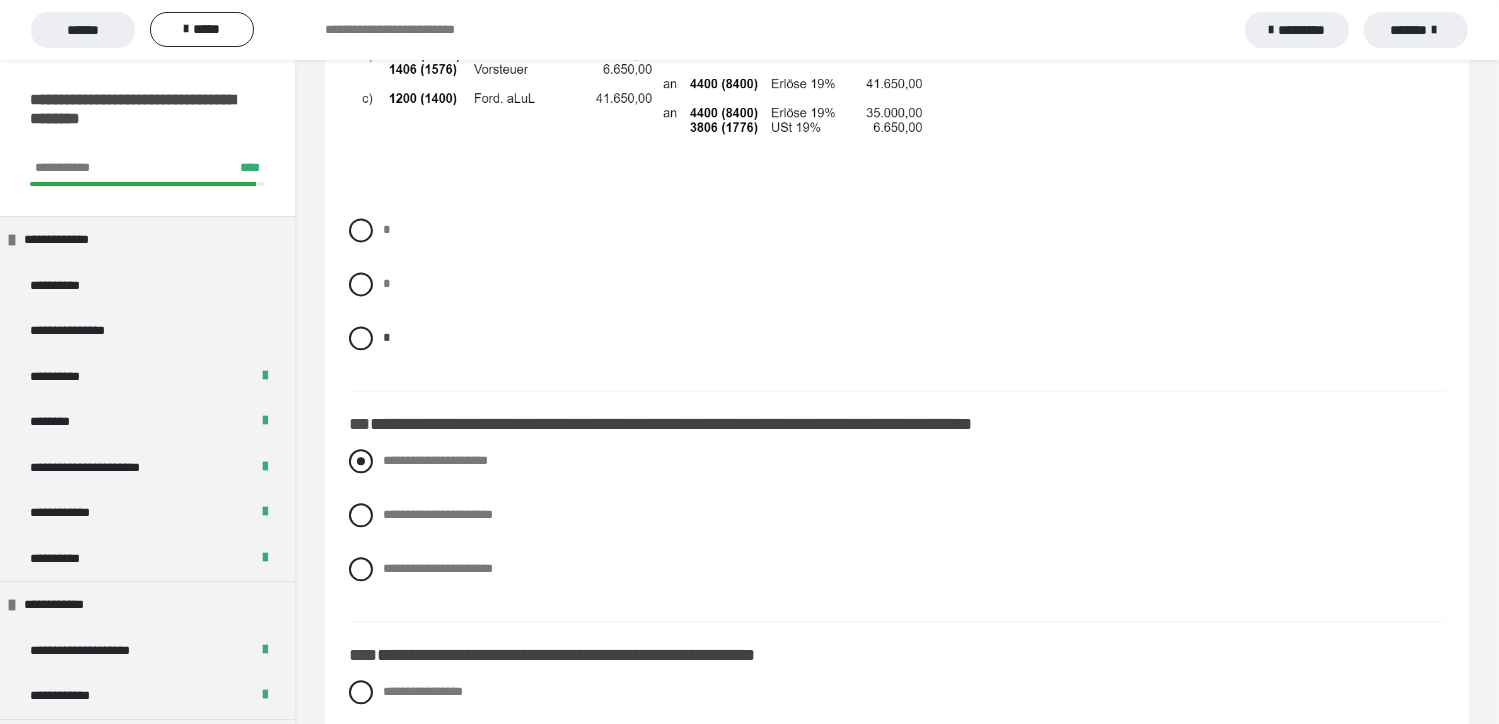 scroll, scrollTop: 4400, scrollLeft: 0, axis: vertical 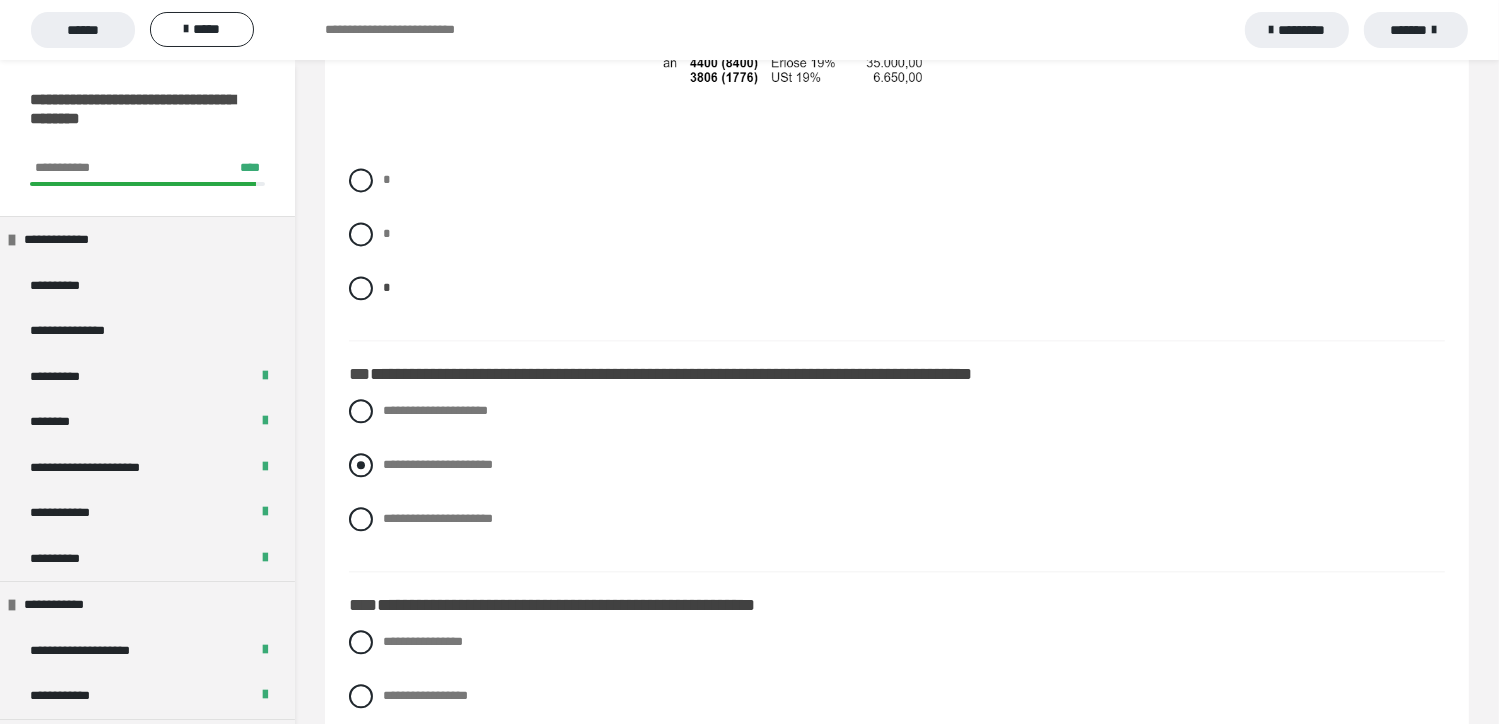 click at bounding box center [361, 465] 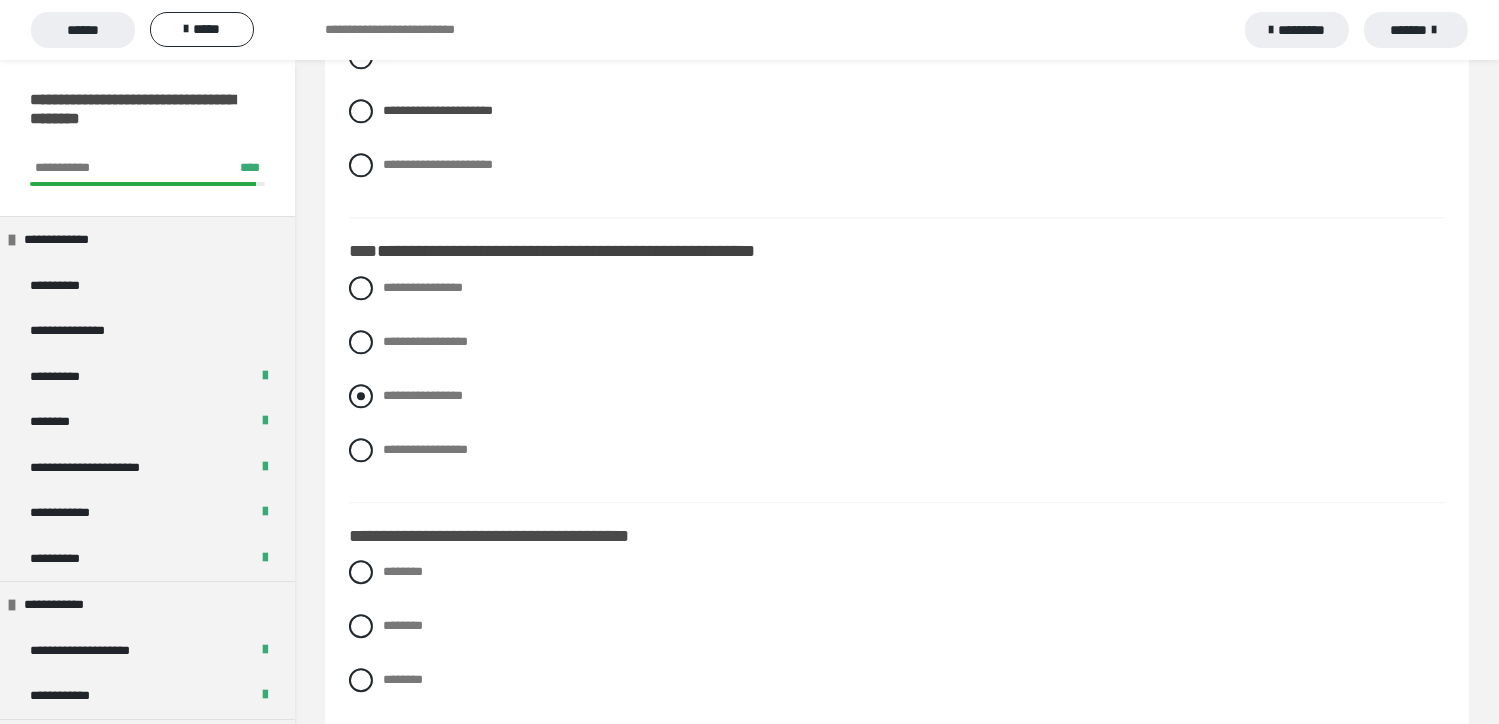 scroll, scrollTop: 4800, scrollLeft: 0, axis: vertical 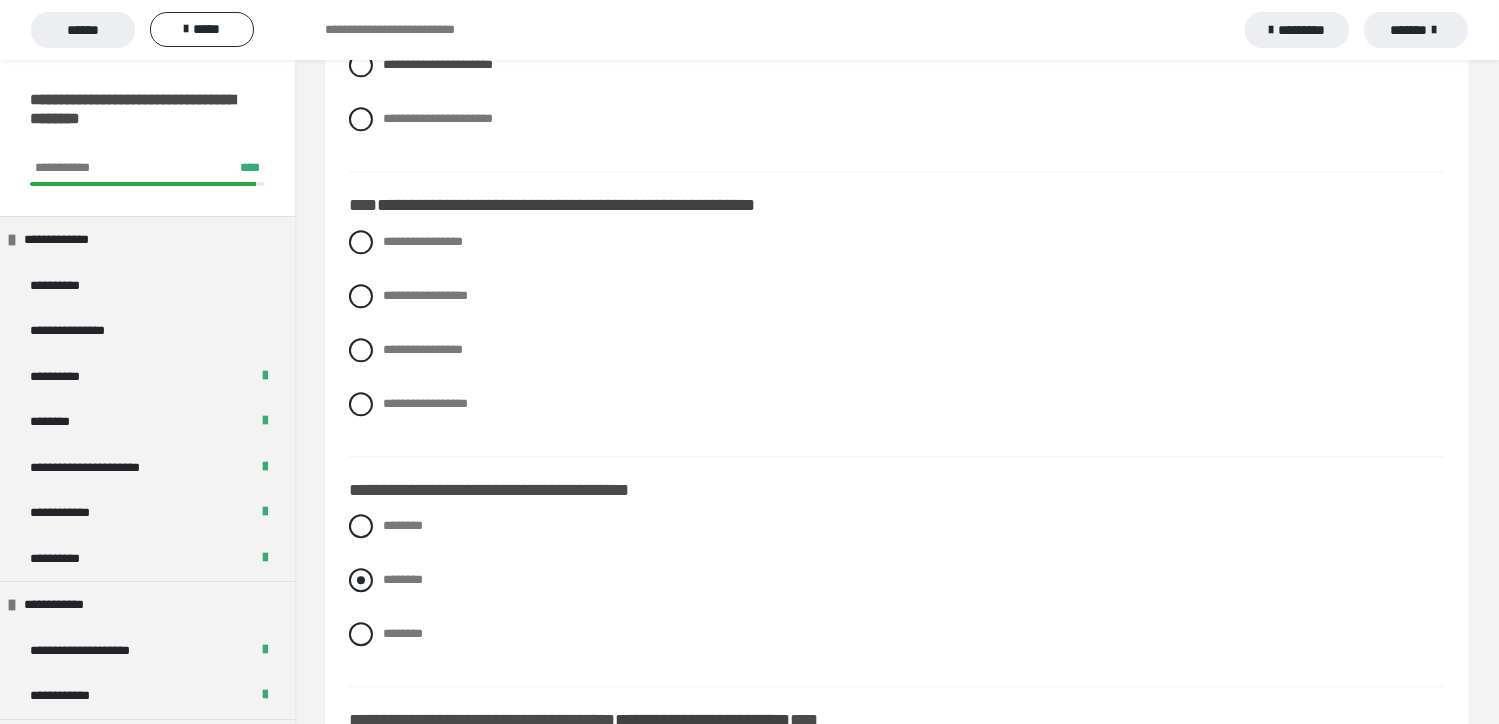 click at bounding box center [361, 580] 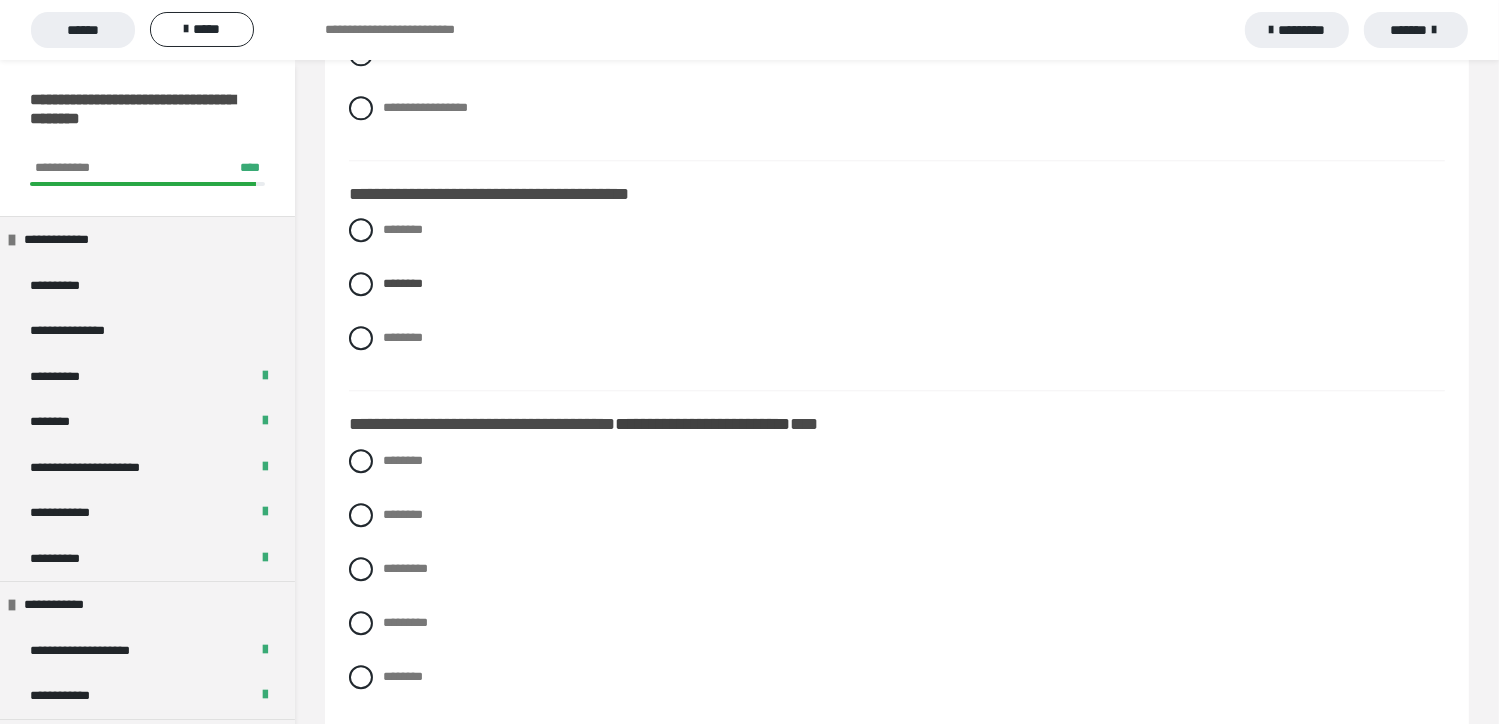 scroll, scrollTop: 5100, scrollLeft: 0, axis: vertical 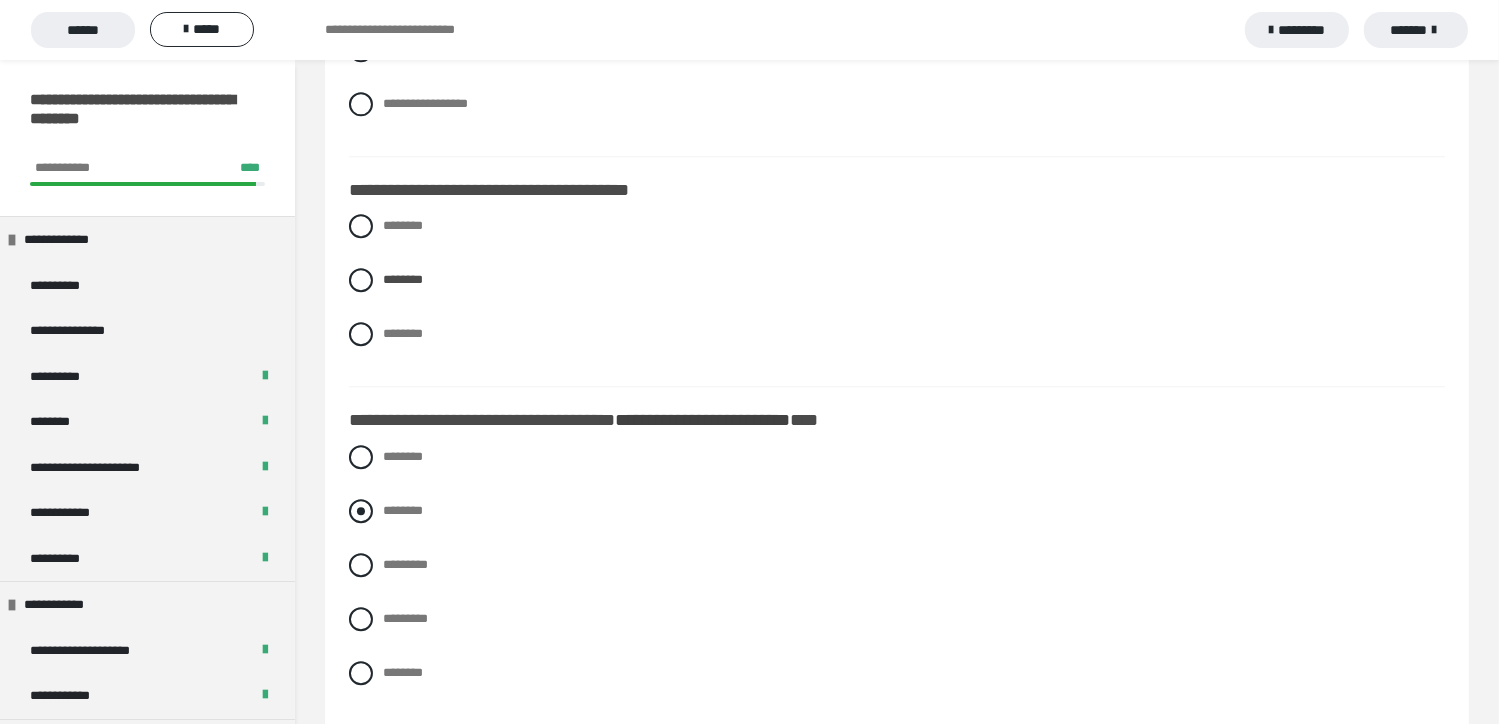 click at bounding box center (361, 511) 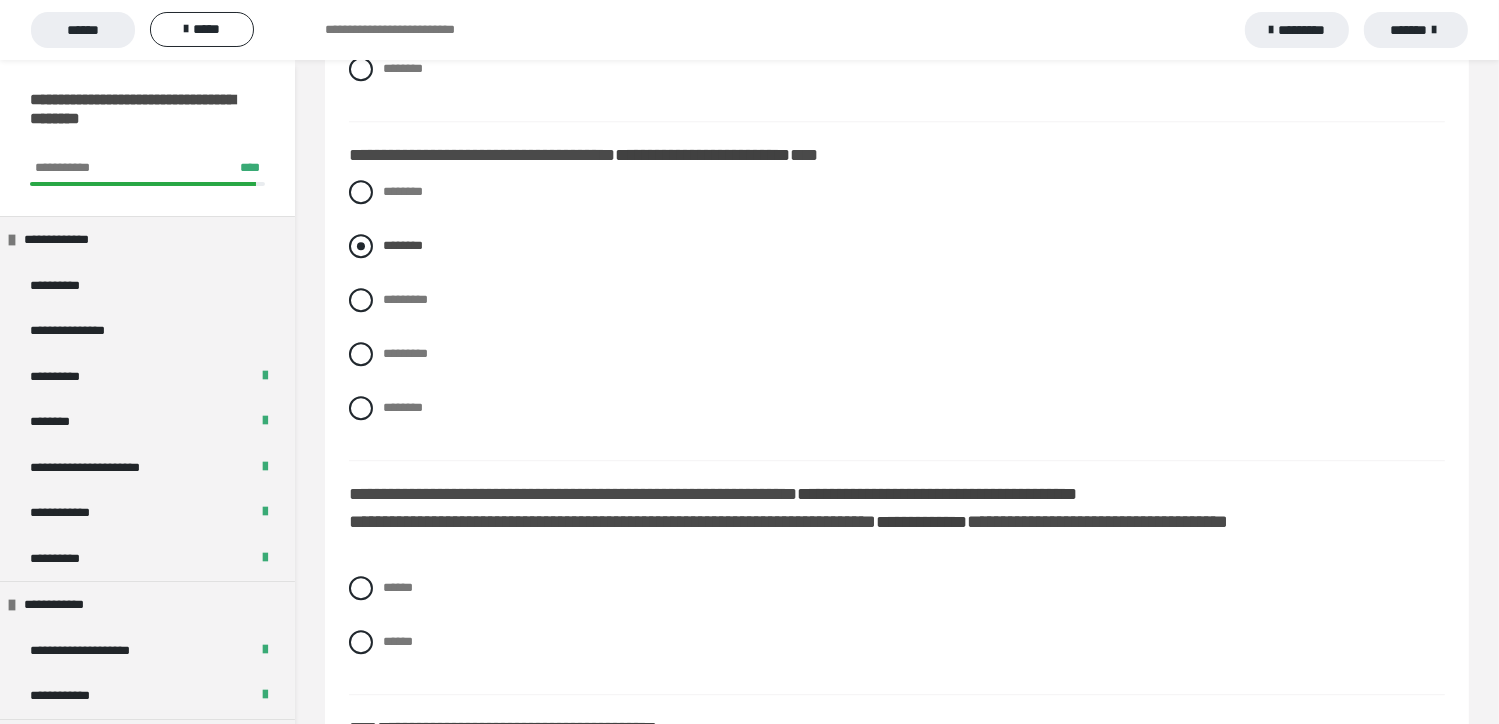 scroll, scrollTop: 5400, scrollLeft: 0, axis: vertical 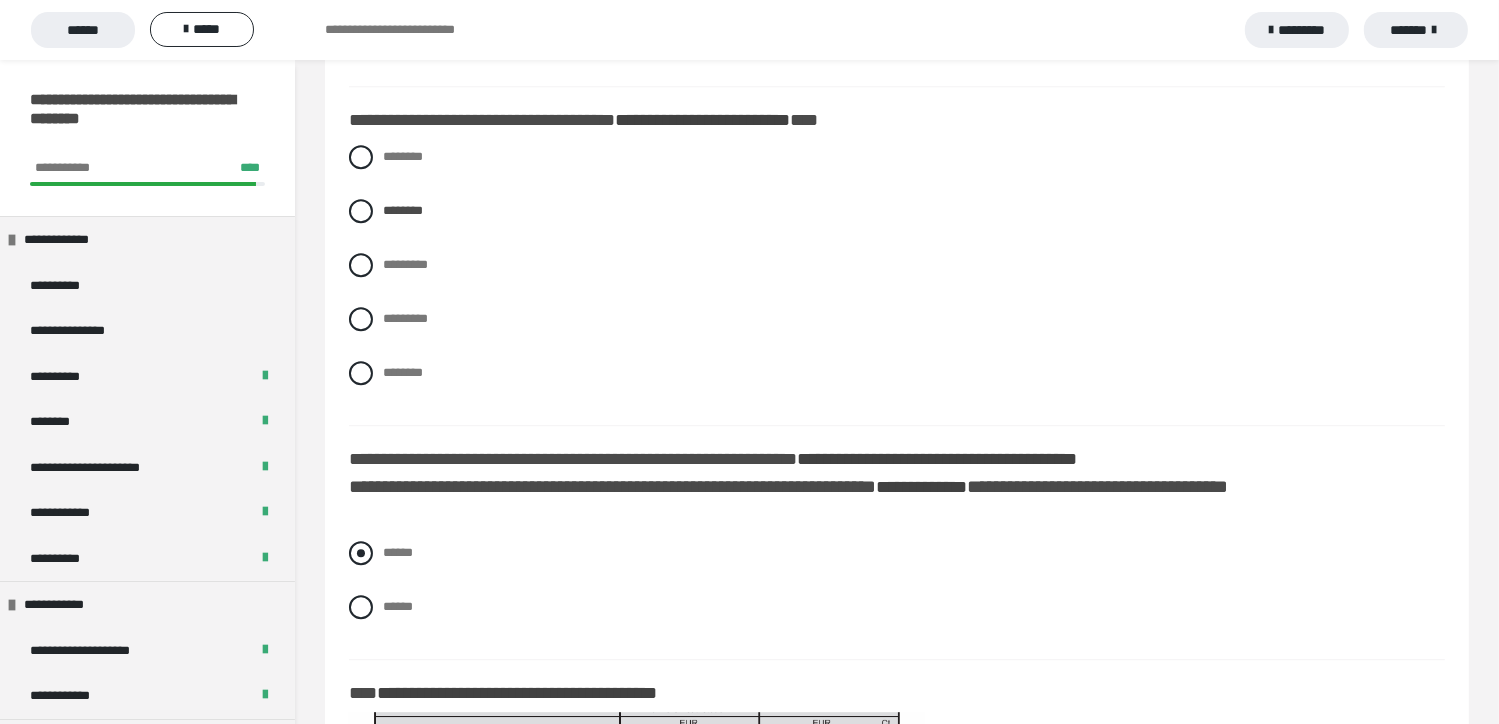 click at bounding box center (361, 553) 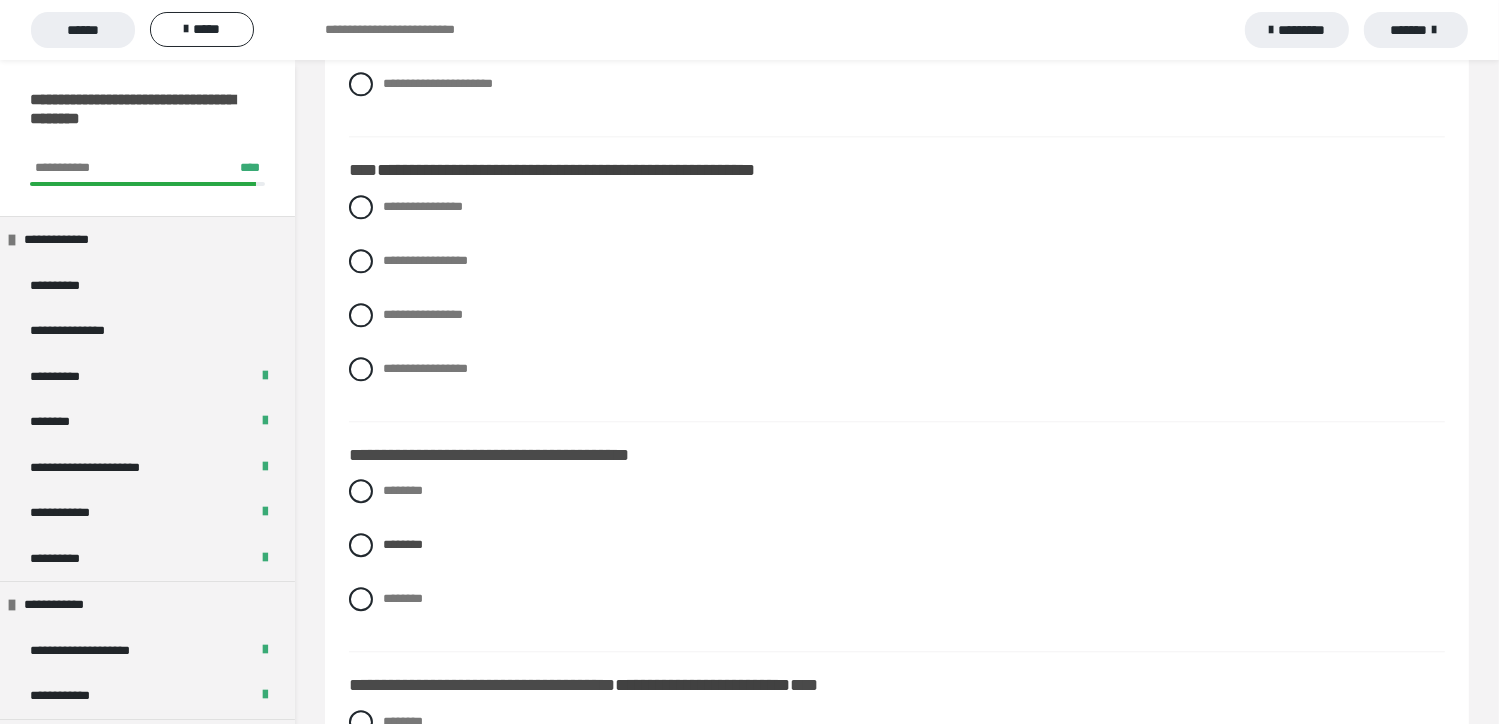 scroll, scrollTop: 4800, scrollLeft: 0, axis: vertical 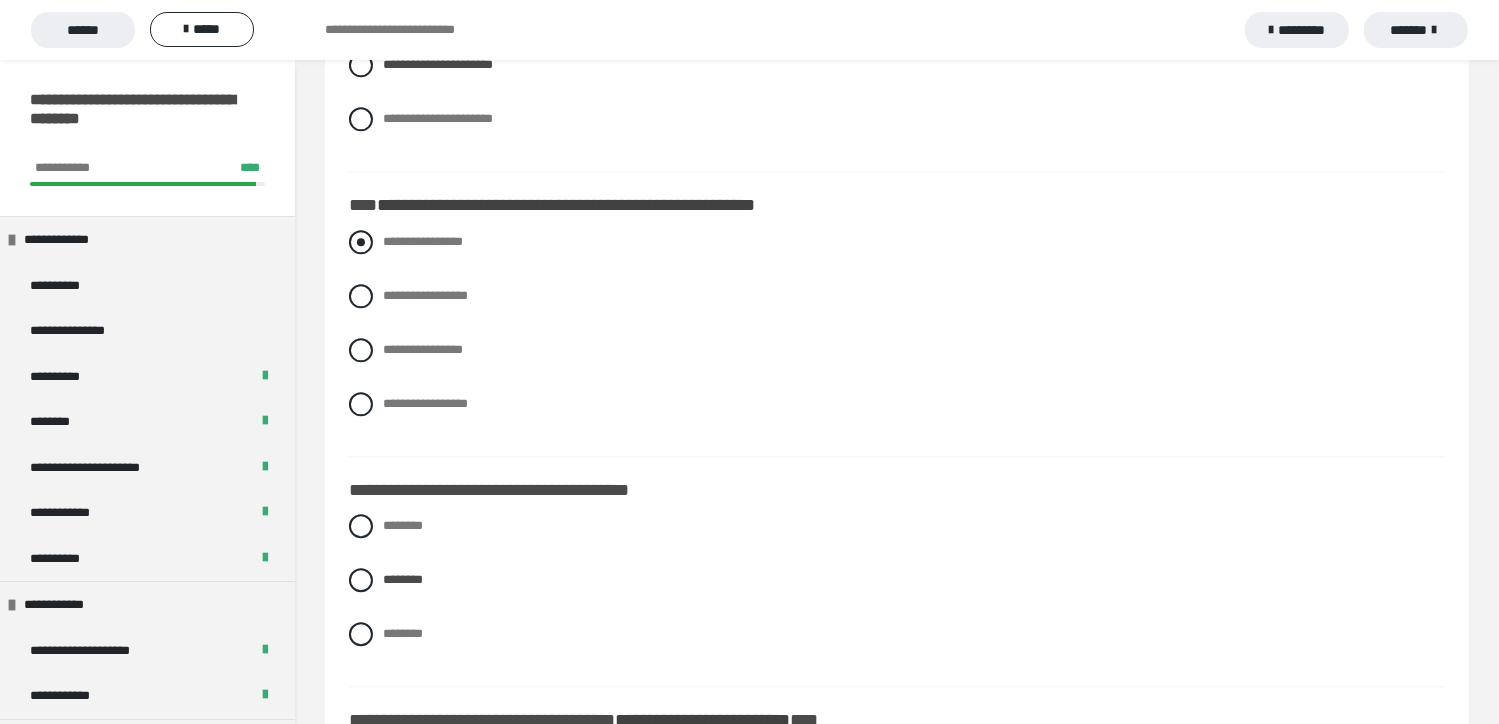 click at bounding box center (361, 242) 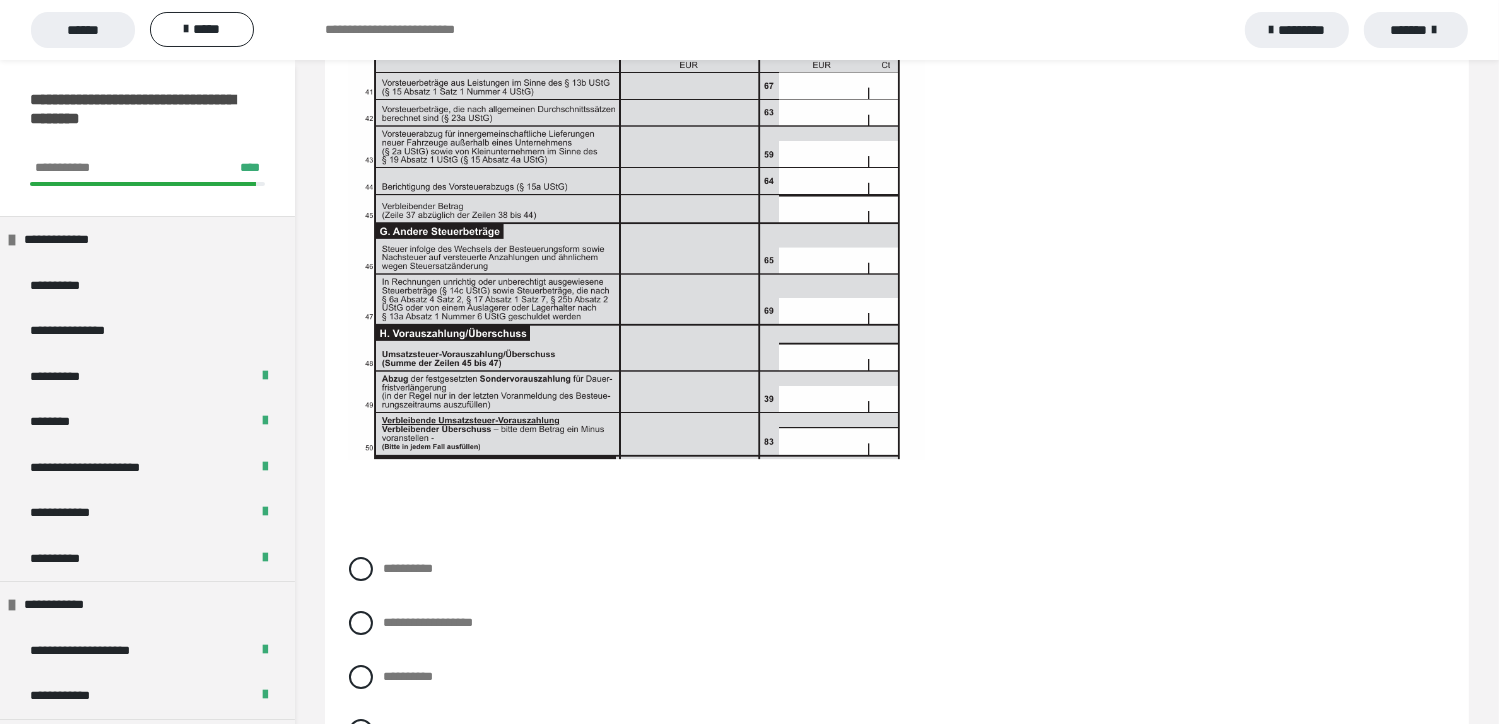 scroll, scrollTop: 6176, scrollLeft: 0, axis: vertical 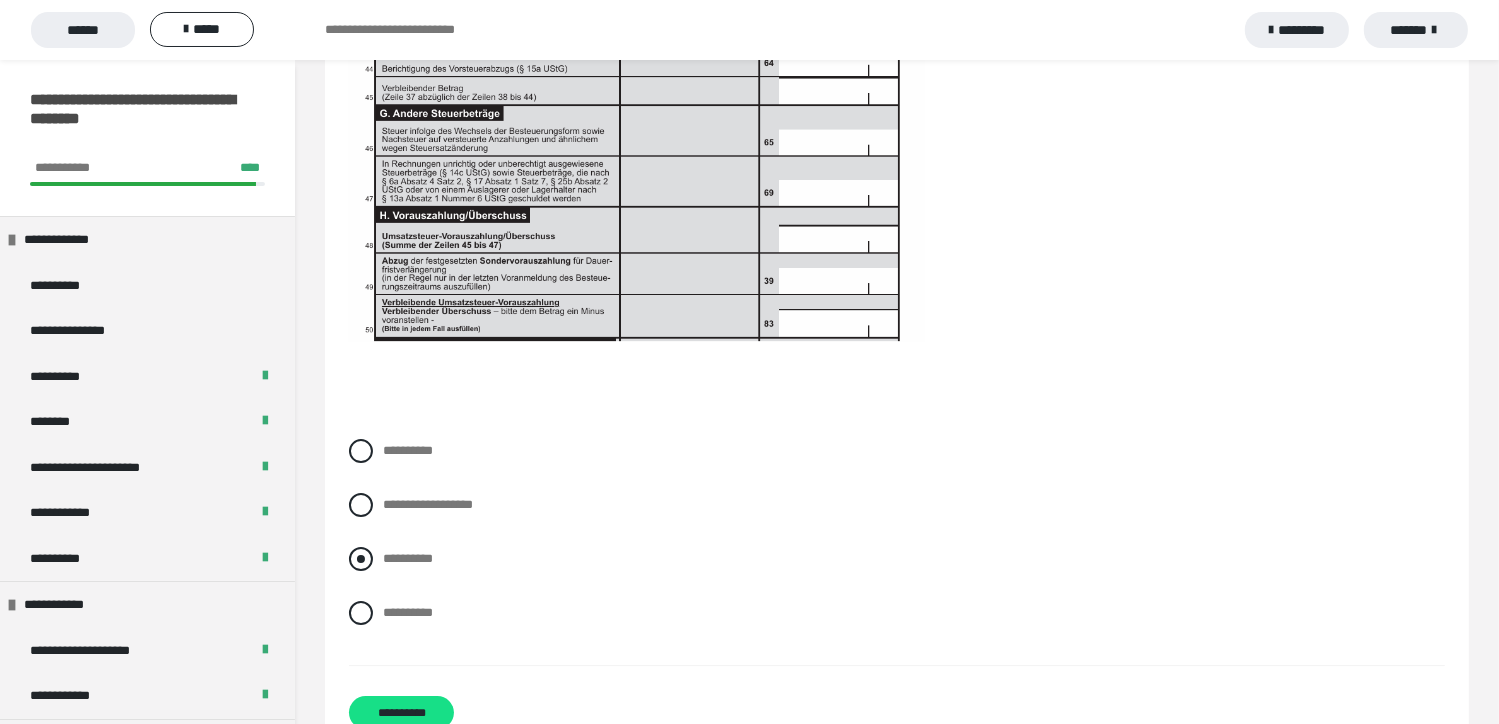 click at bounding box center [361, 559] 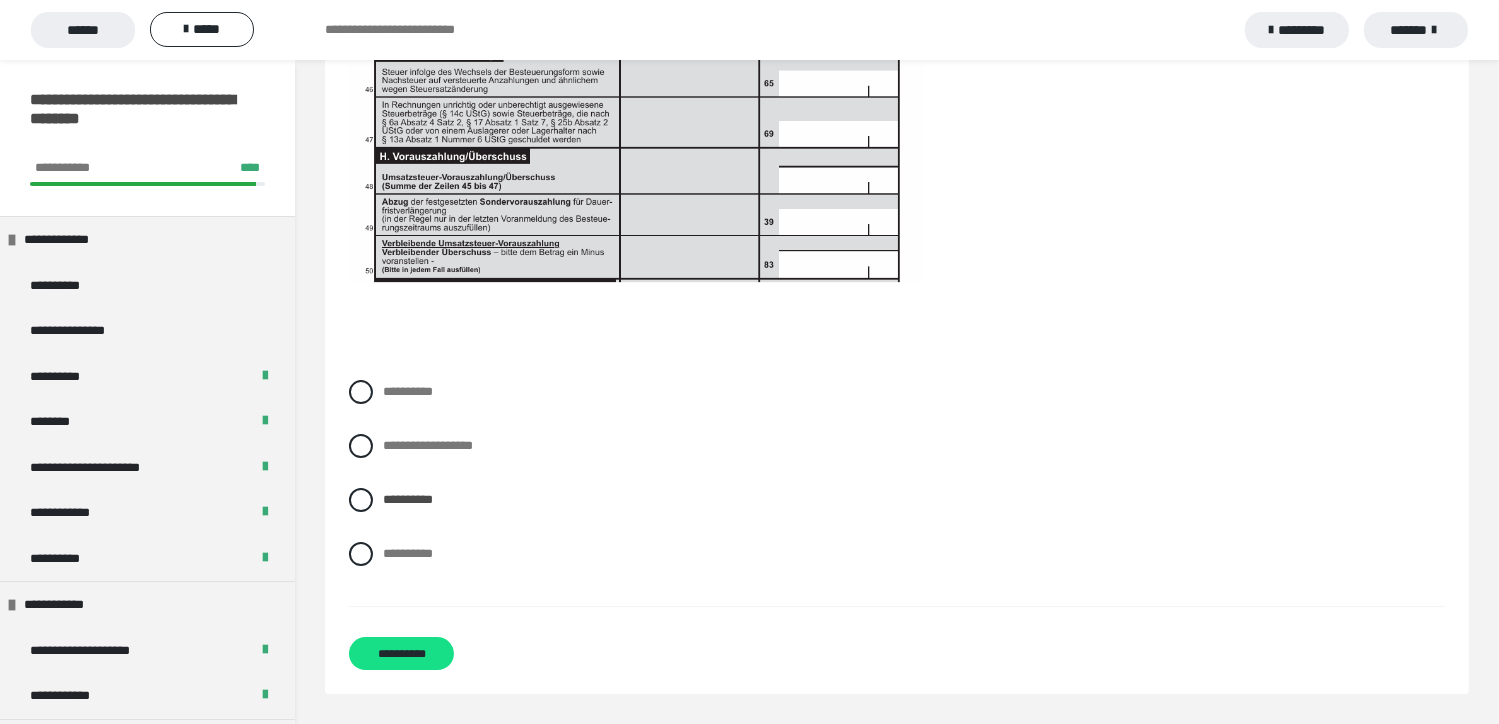 scroll, scrollTop: 6276, scrollLeft: 0, axis: vertical 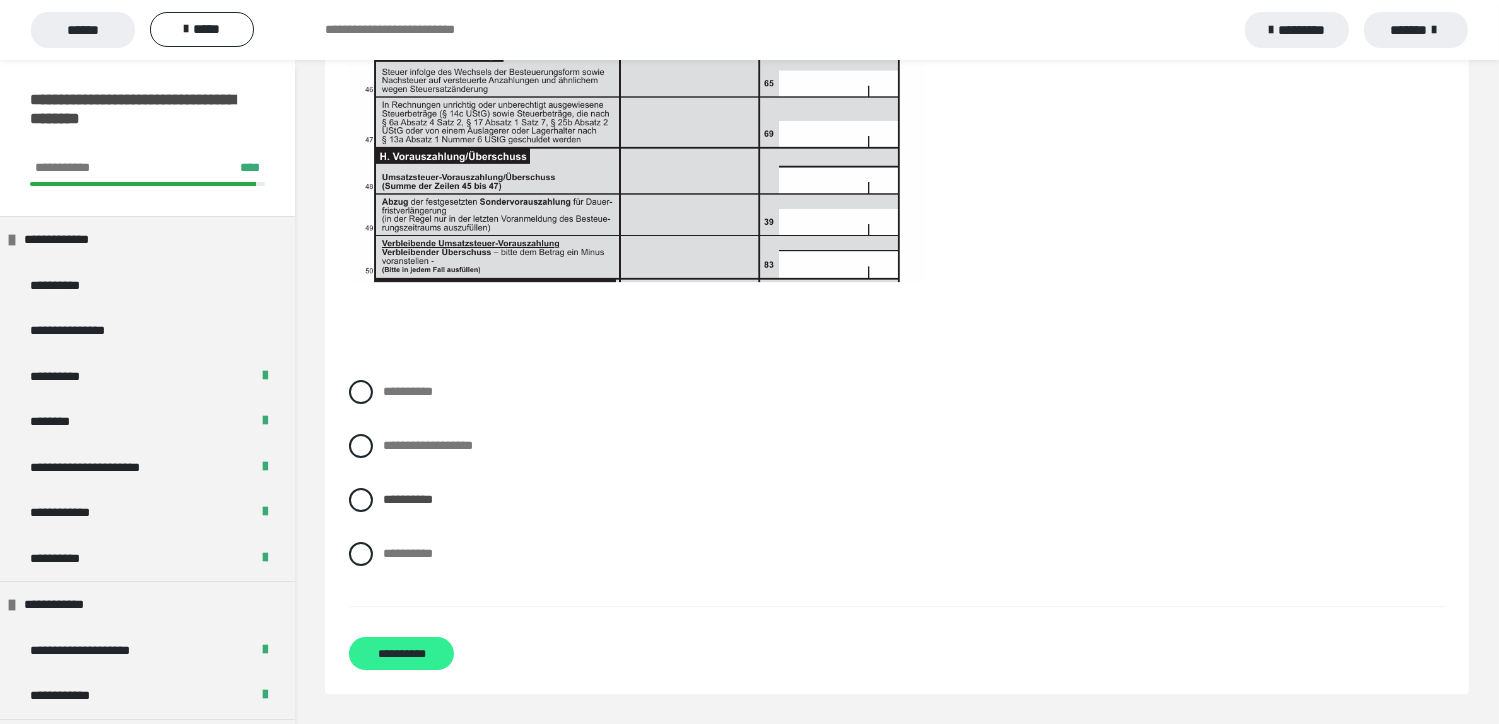 click on "**********" at bounding box center (401, 653) 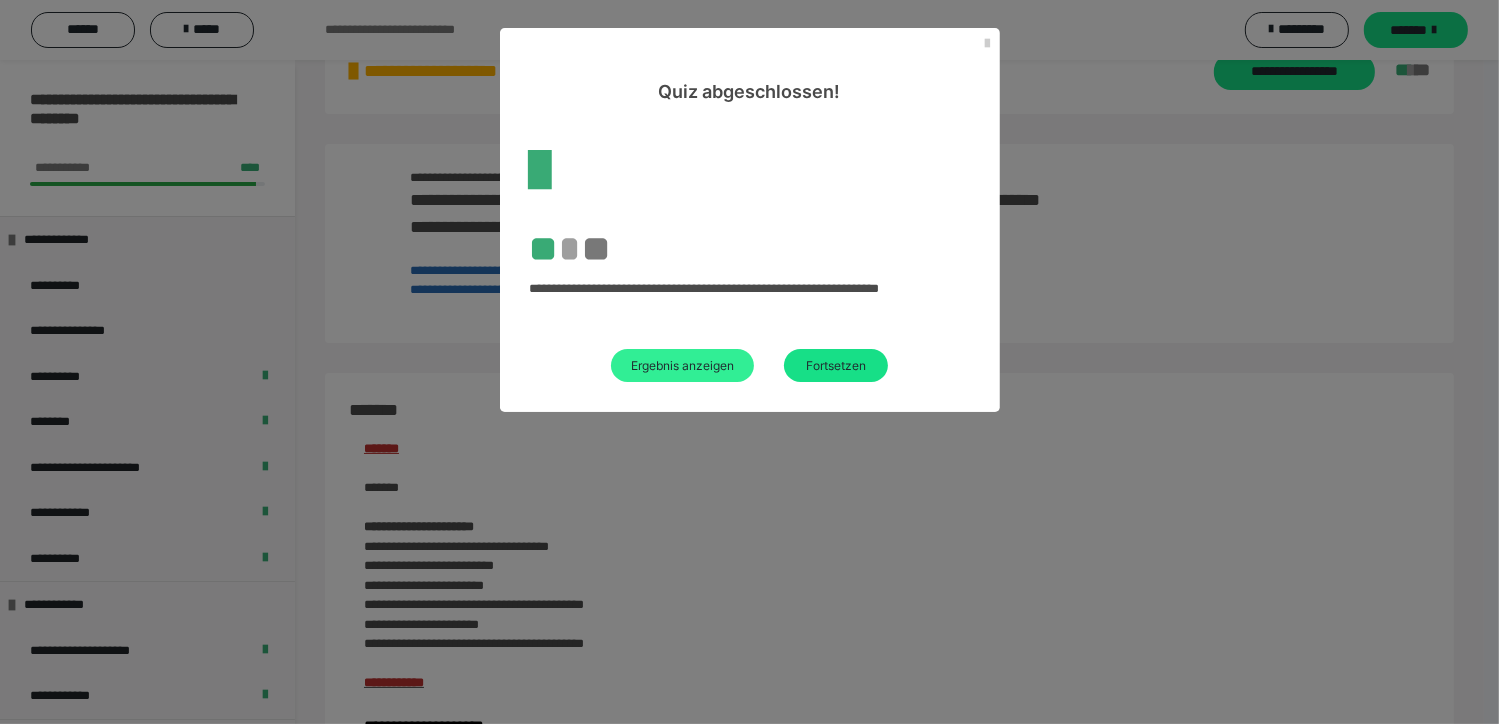 scroll, scrollTop: 2516, scrollLeft: 0, axis: vertical 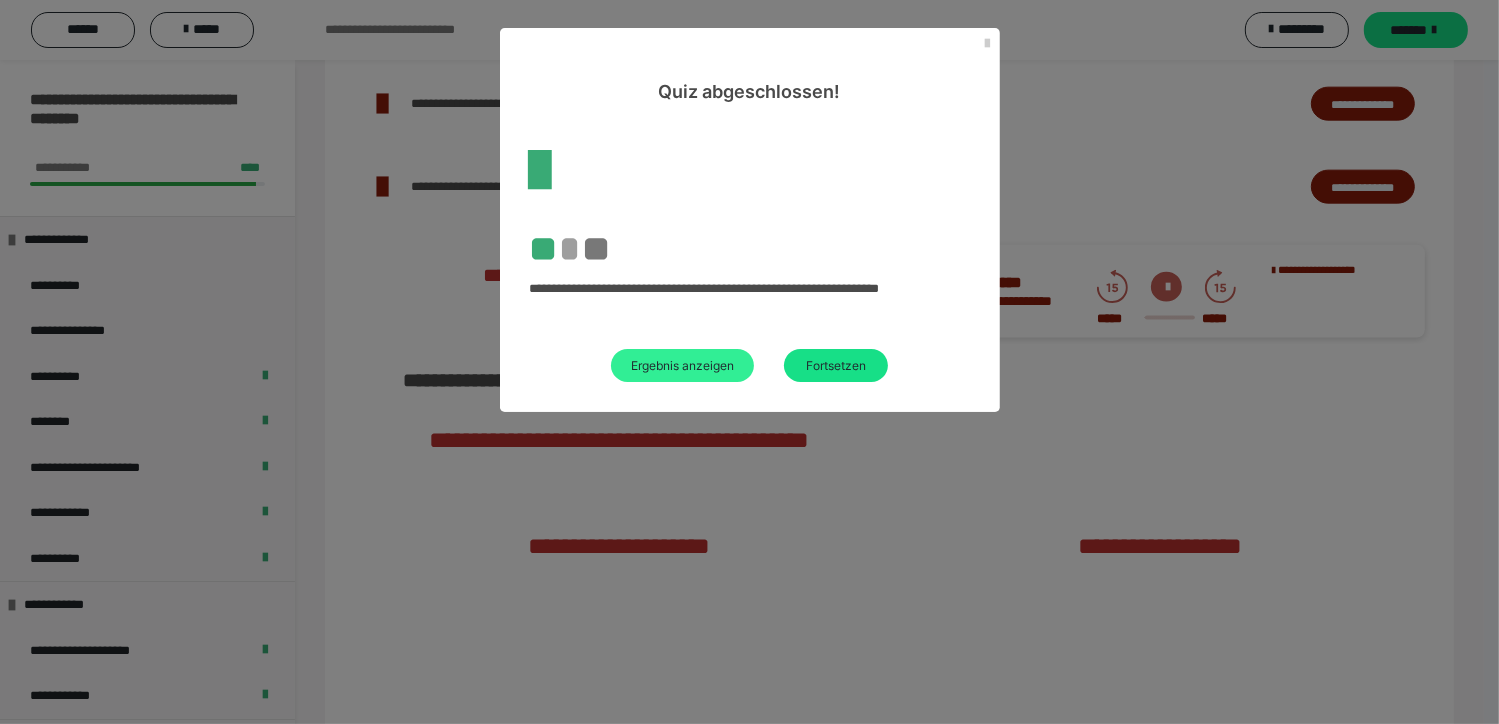 click on "Ergebnis anzeigen" at bounding box center [682, 365] 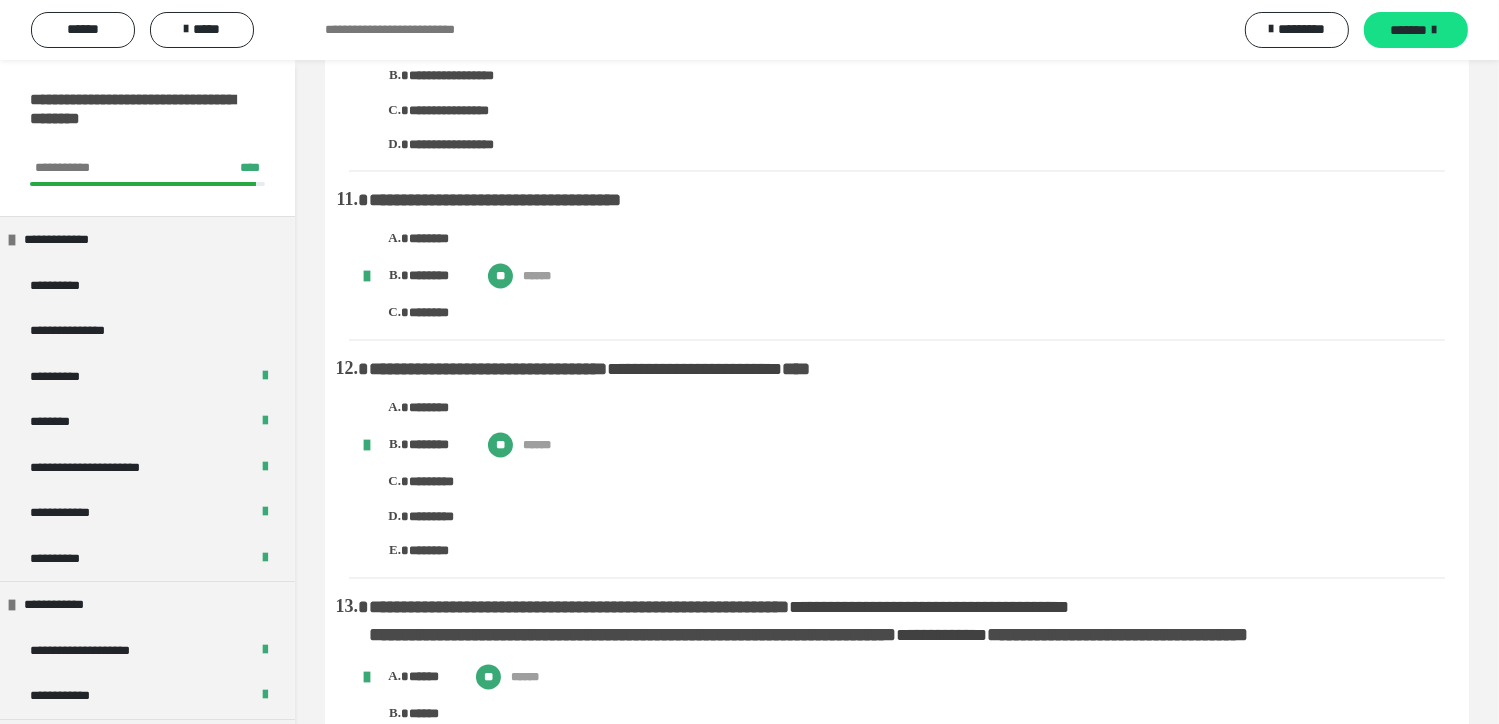 scroll, scrollTop: 3500, scrollLeft: 0, axis: vertical 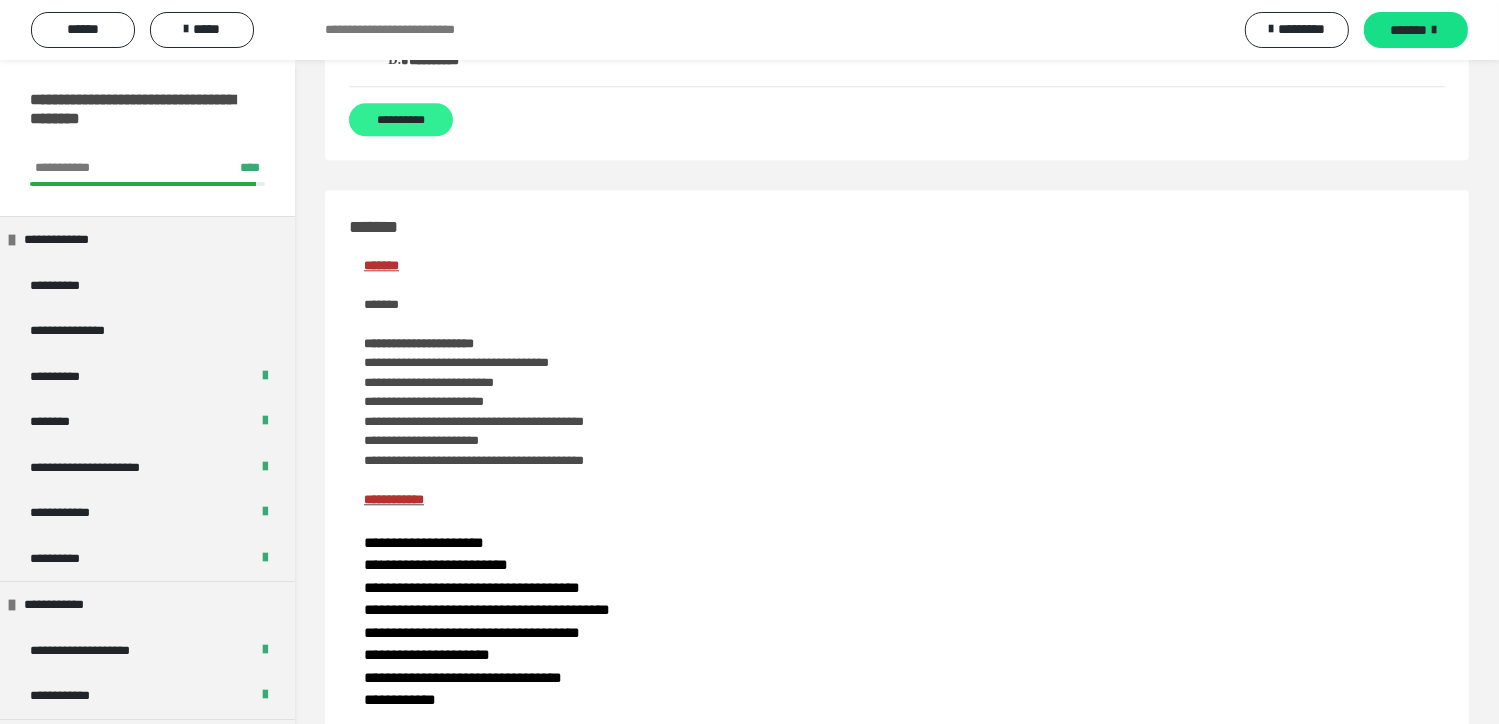 click on "**********" at bounding box center [401, 119] 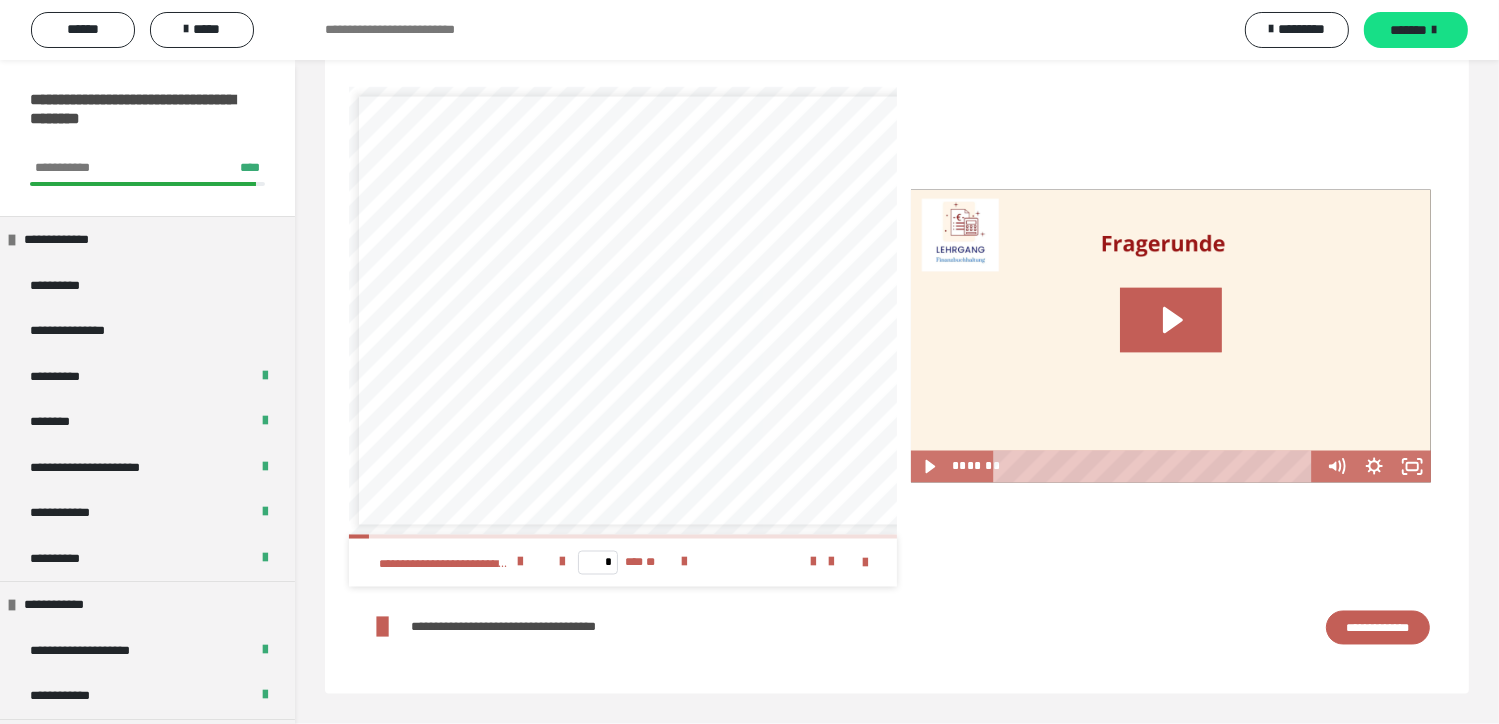 scroll, scrollTop: 197, scrollLeft: 0, axis: vertical 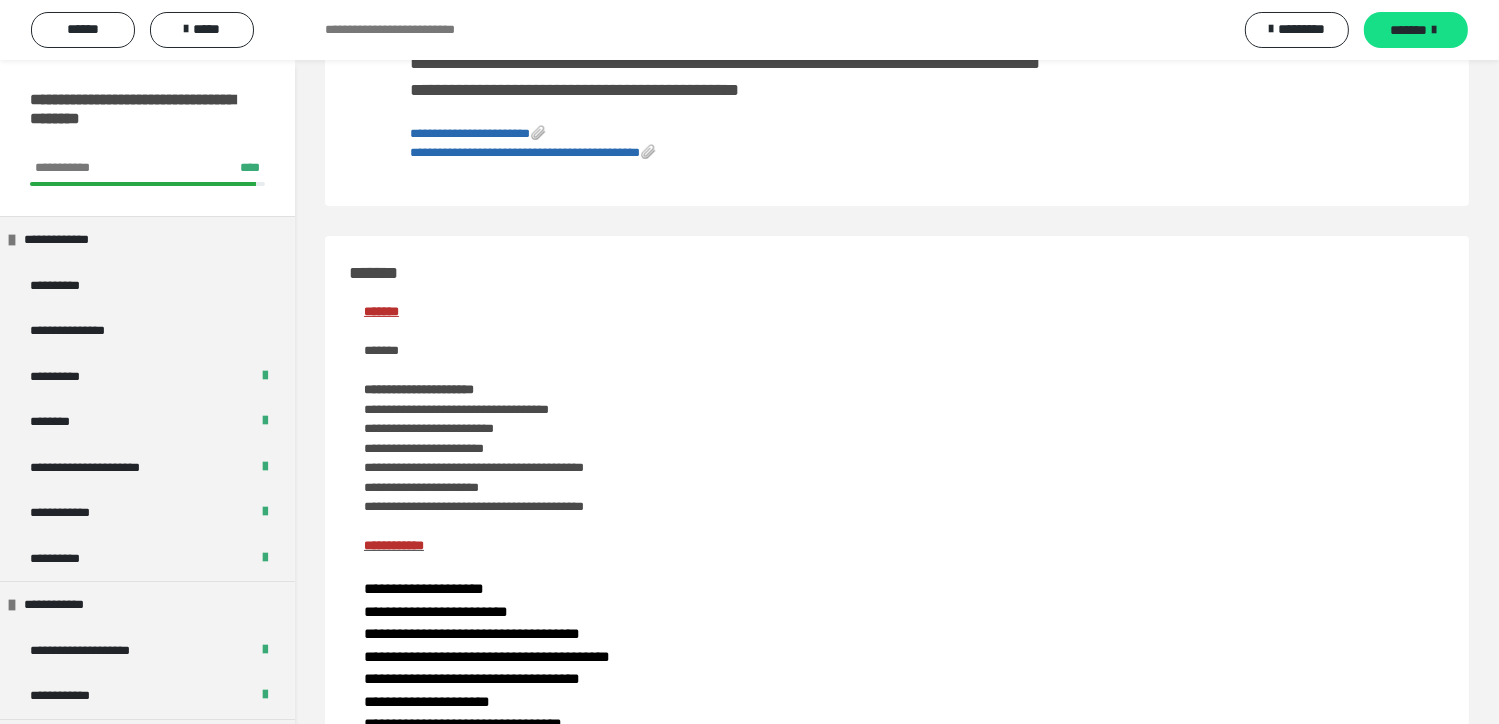 click on "**********" at bounding box center [470, 133] 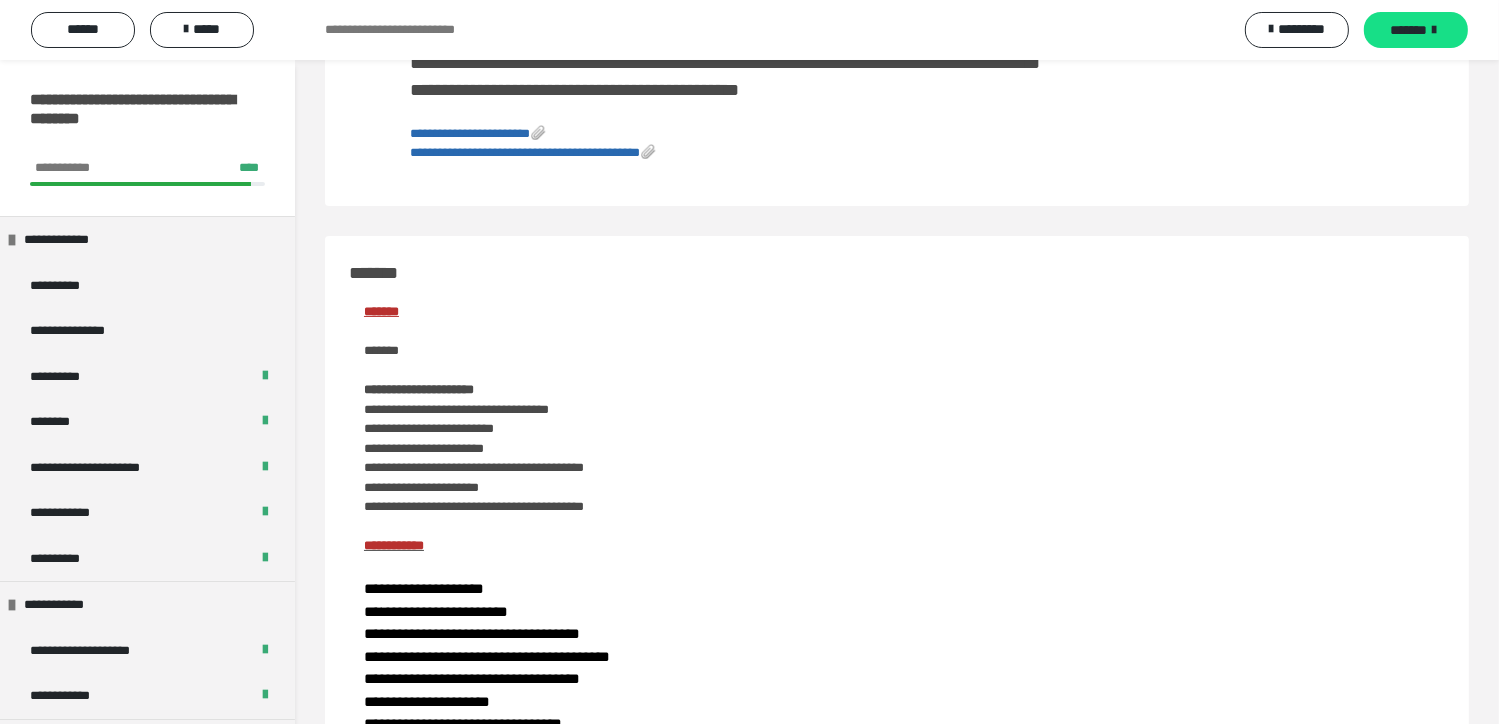 scroll, scrollTop: 197, scrollLeft: 0, axis: vertical 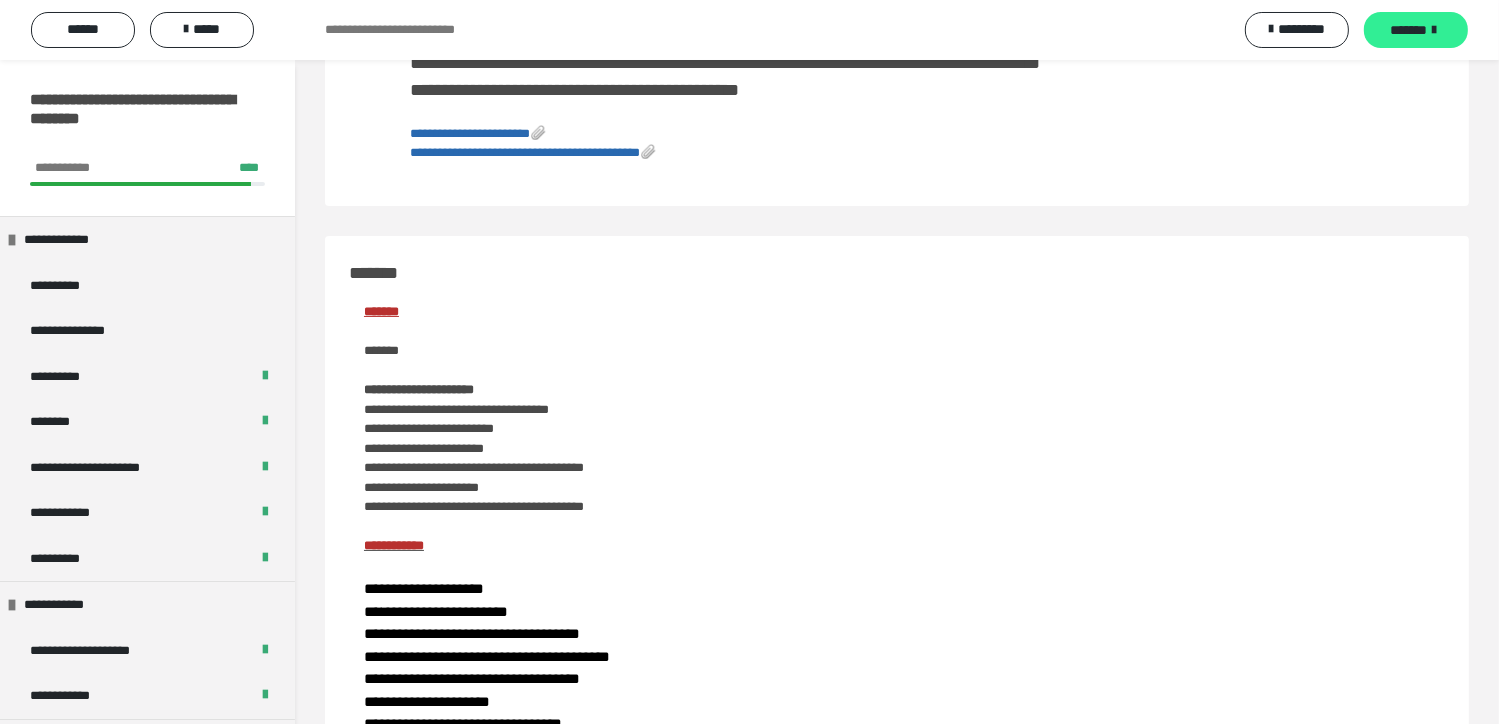 click on "*******" at bounding box center [1409, 30] 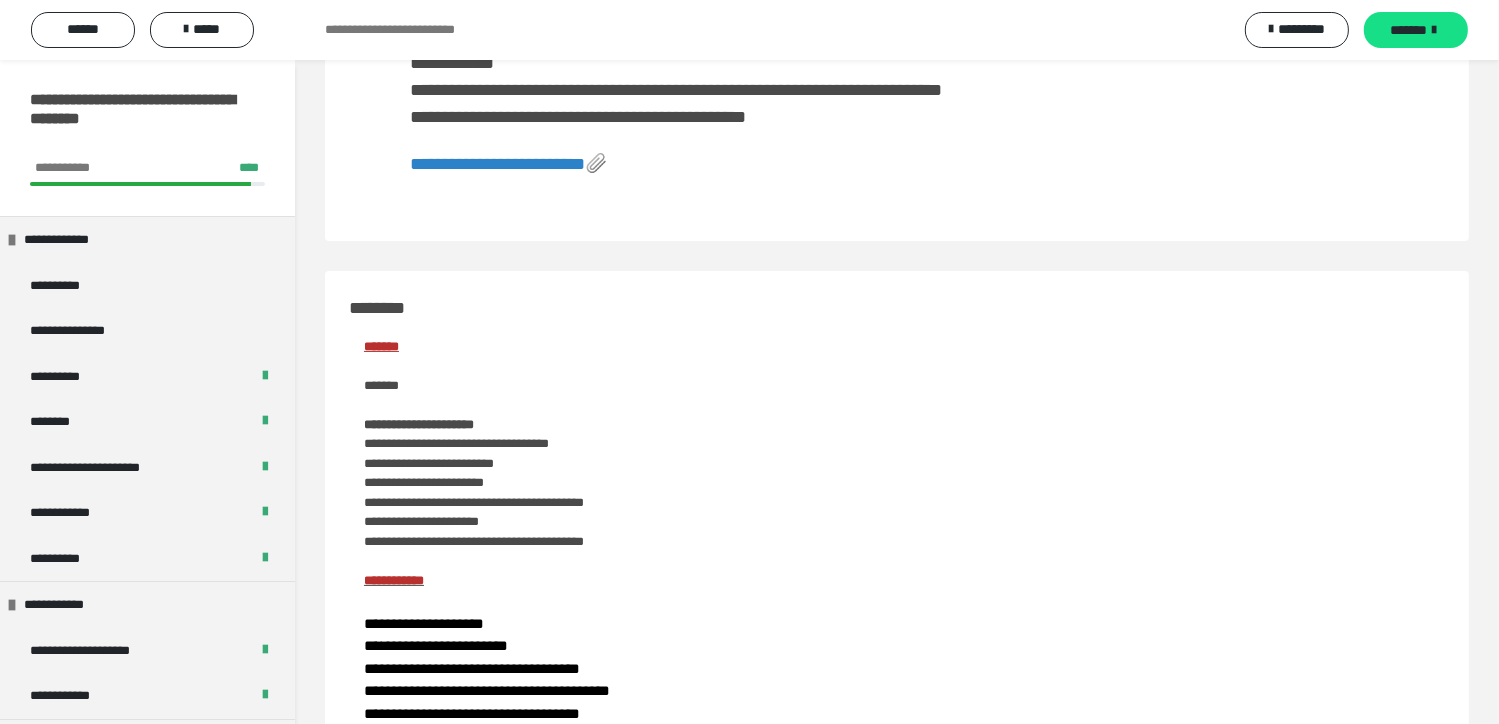 scroll, scrollTop: 232, scrollLeft: 0, axis: vertical 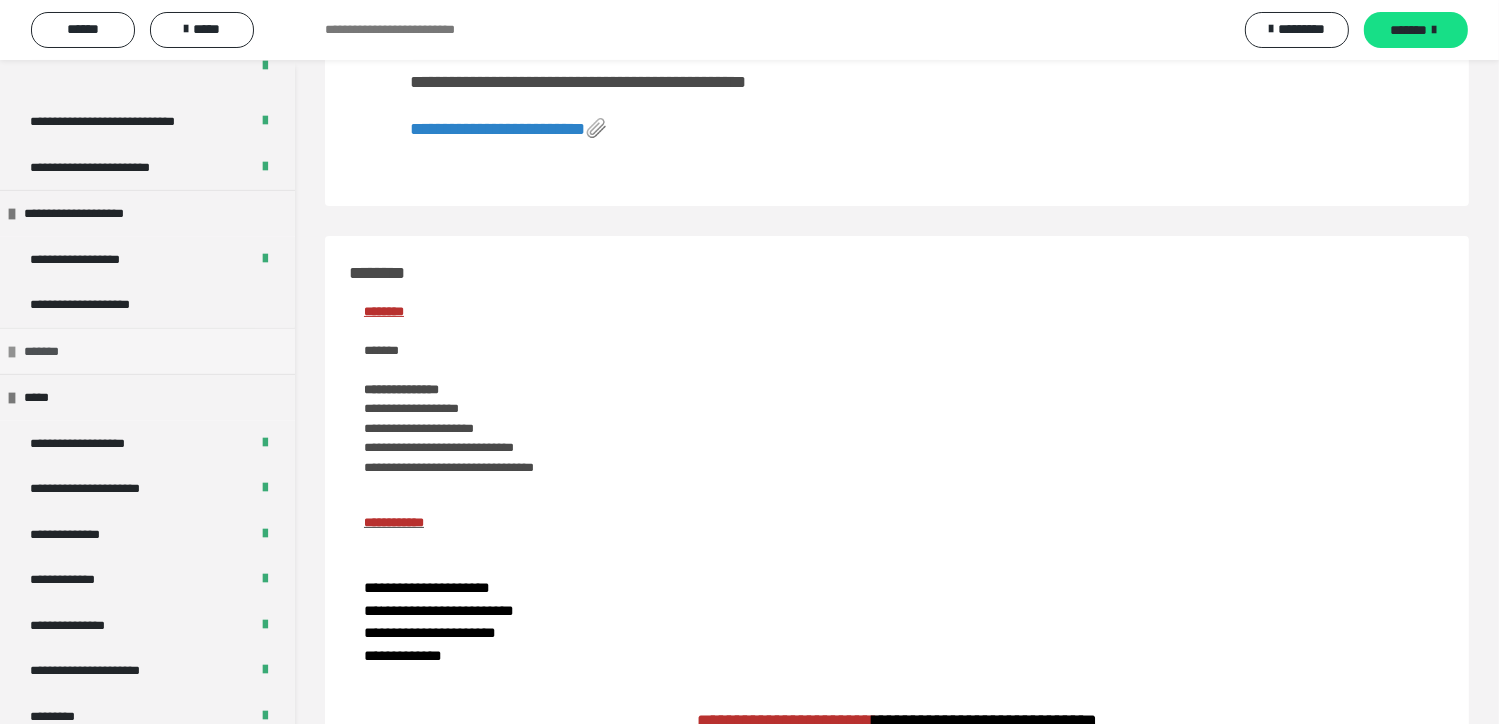 click on "*******" at bounding box center [48, 352] 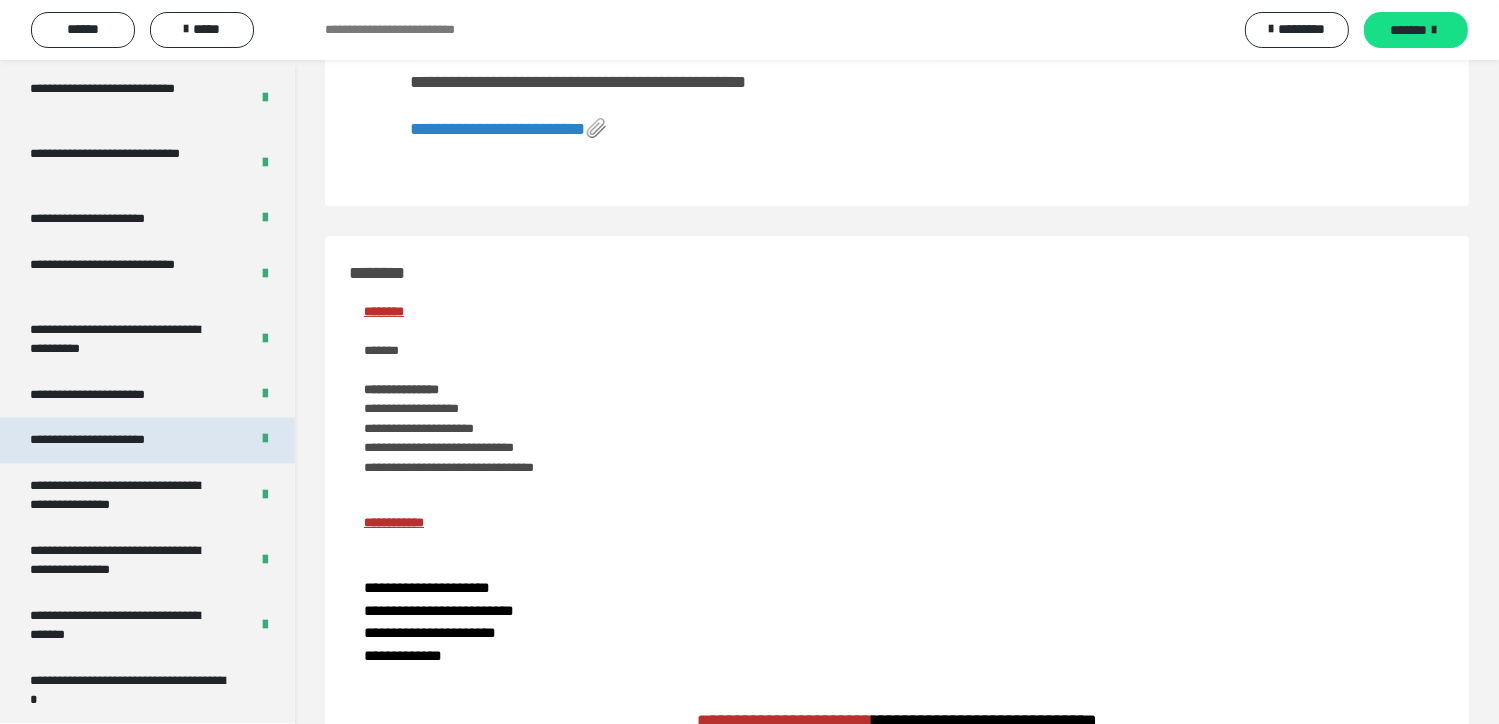 scroll, scrollTop: 4010, scrollLeft: 0, axis: vertical 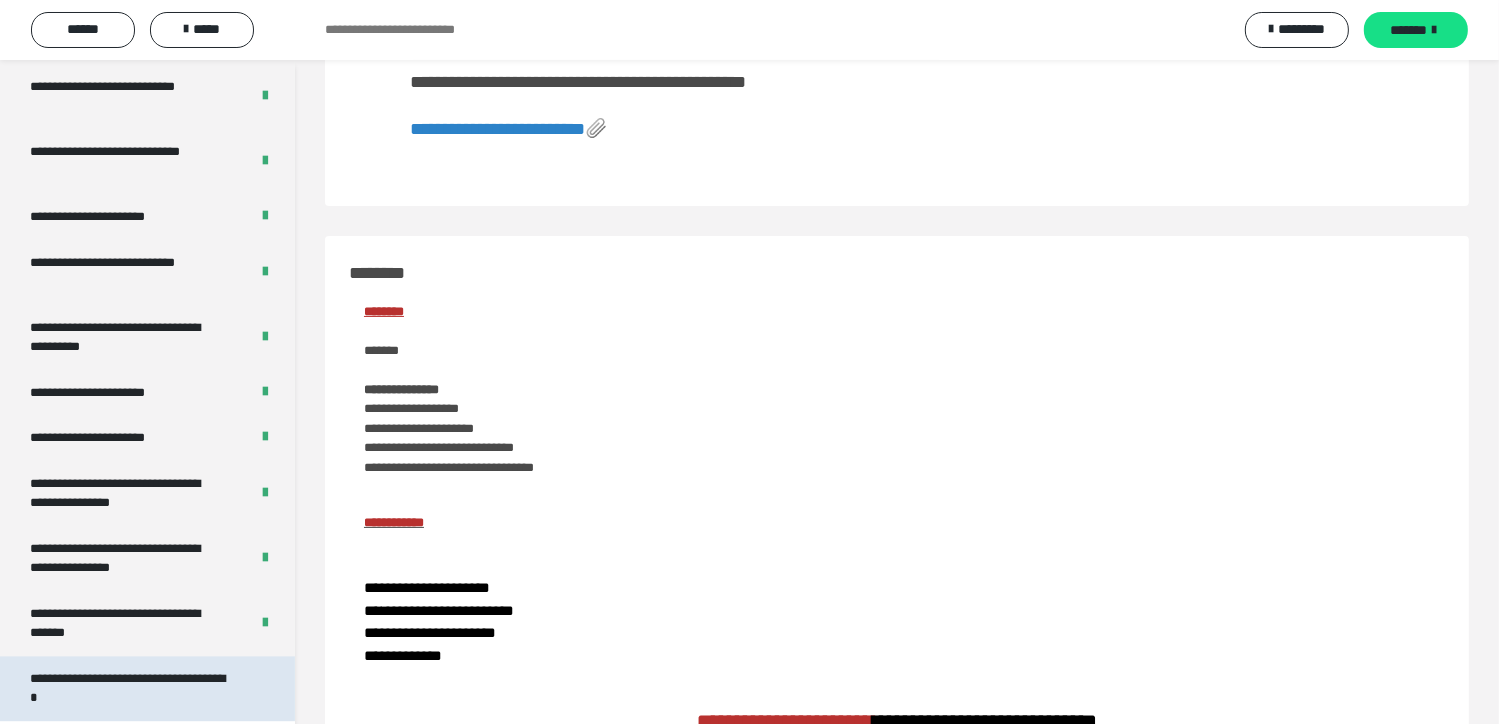 click on "**********" at bounding box center (132, 688) 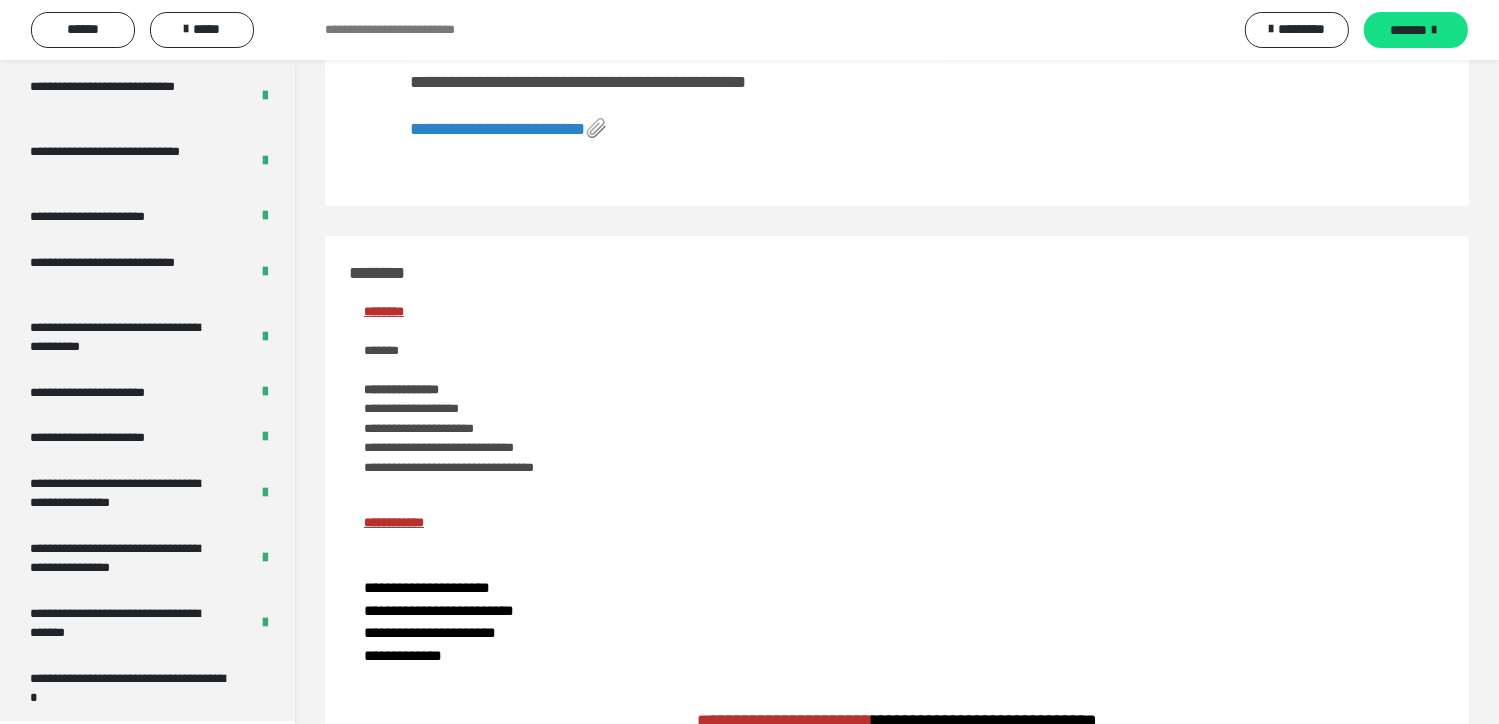 scroll, scrollTop: 0, scrollLeft: 0, axis: both 